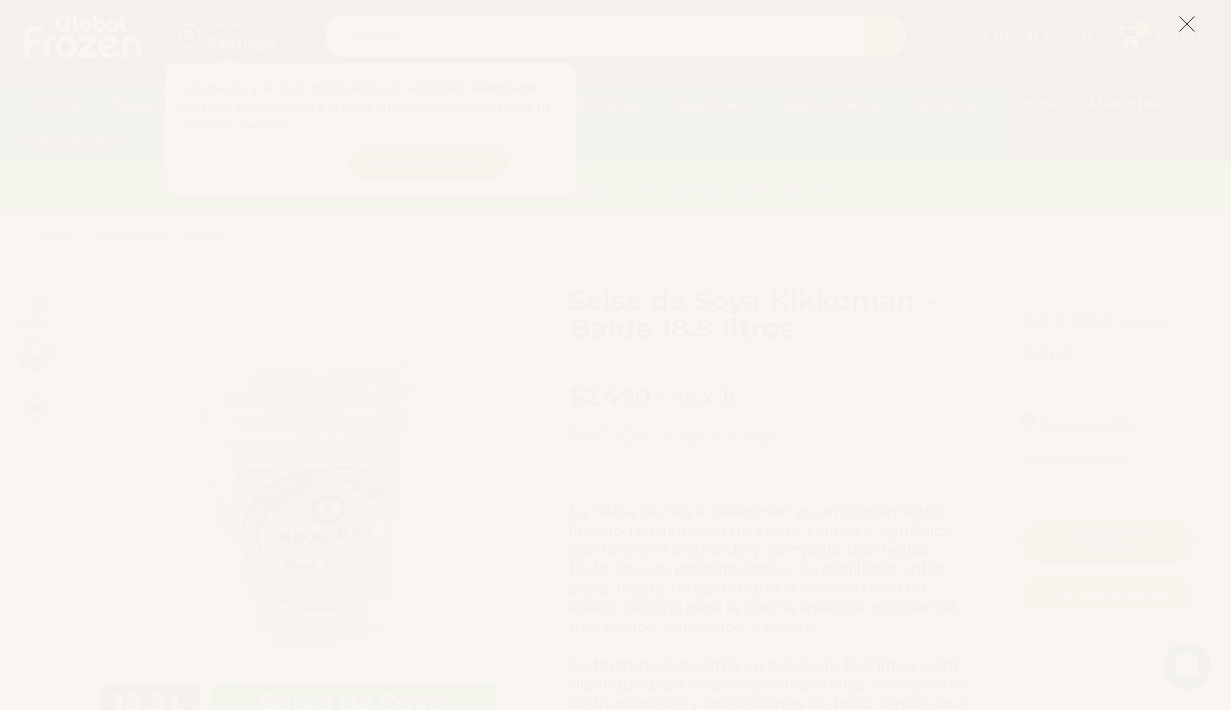 scroll, scrollTop: 1, scrollLeft: 0, axis: vertical 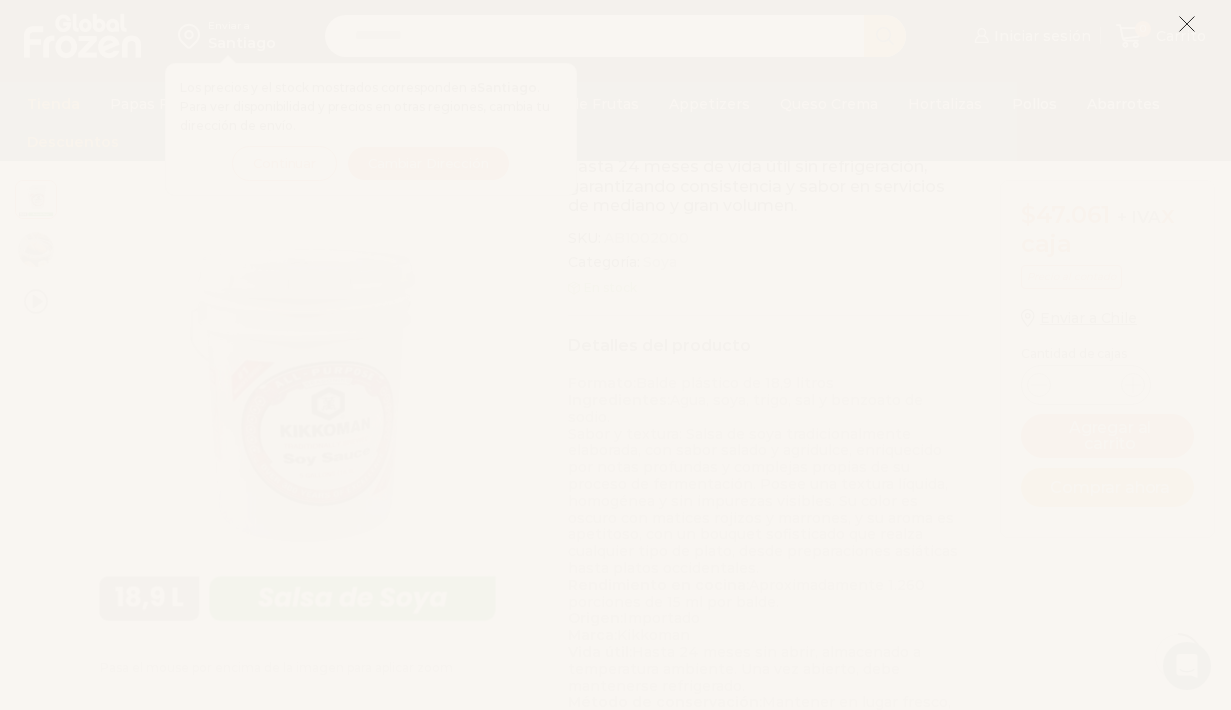 click 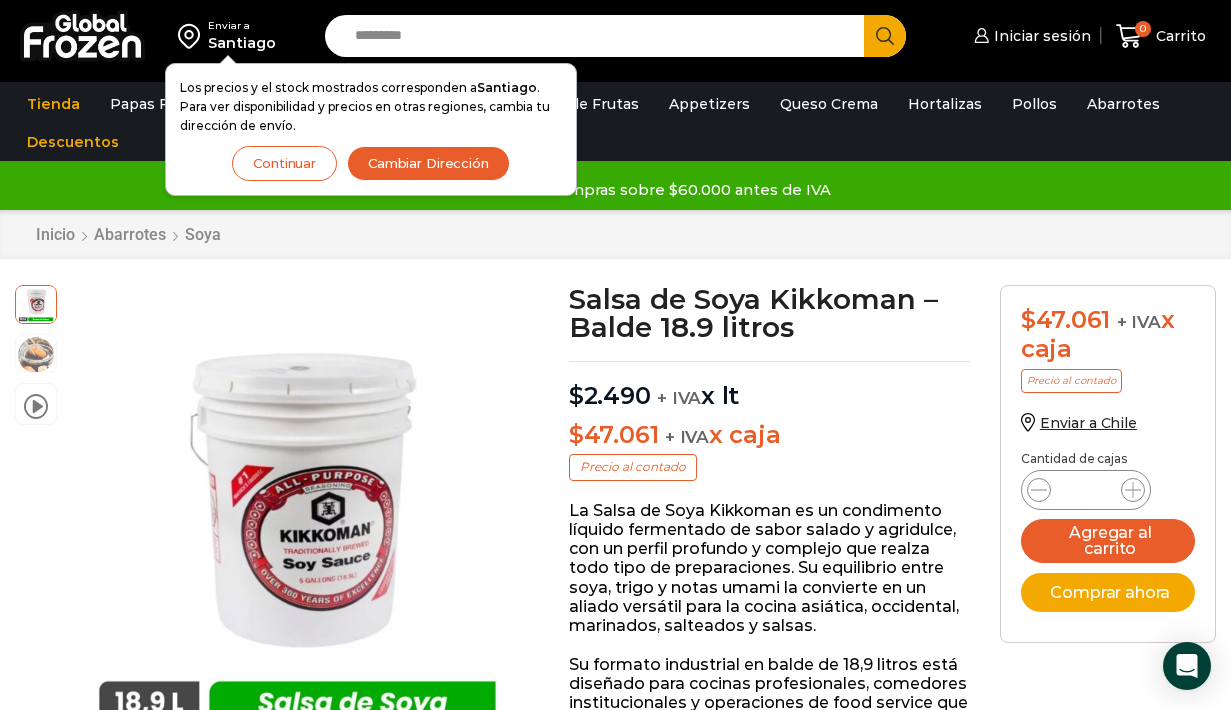 scroll, scrollTop: 5, scrollLeft: 0, axis: vertical 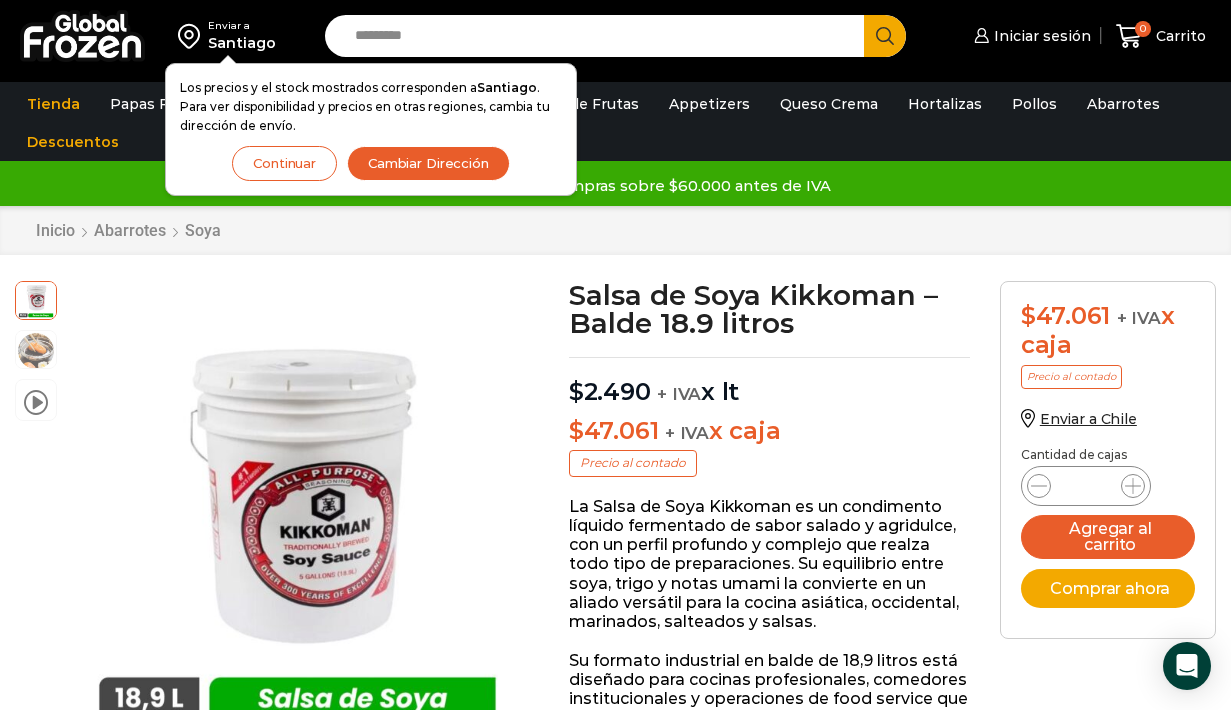 click on "Continuar" at bounding box center (284, 163) 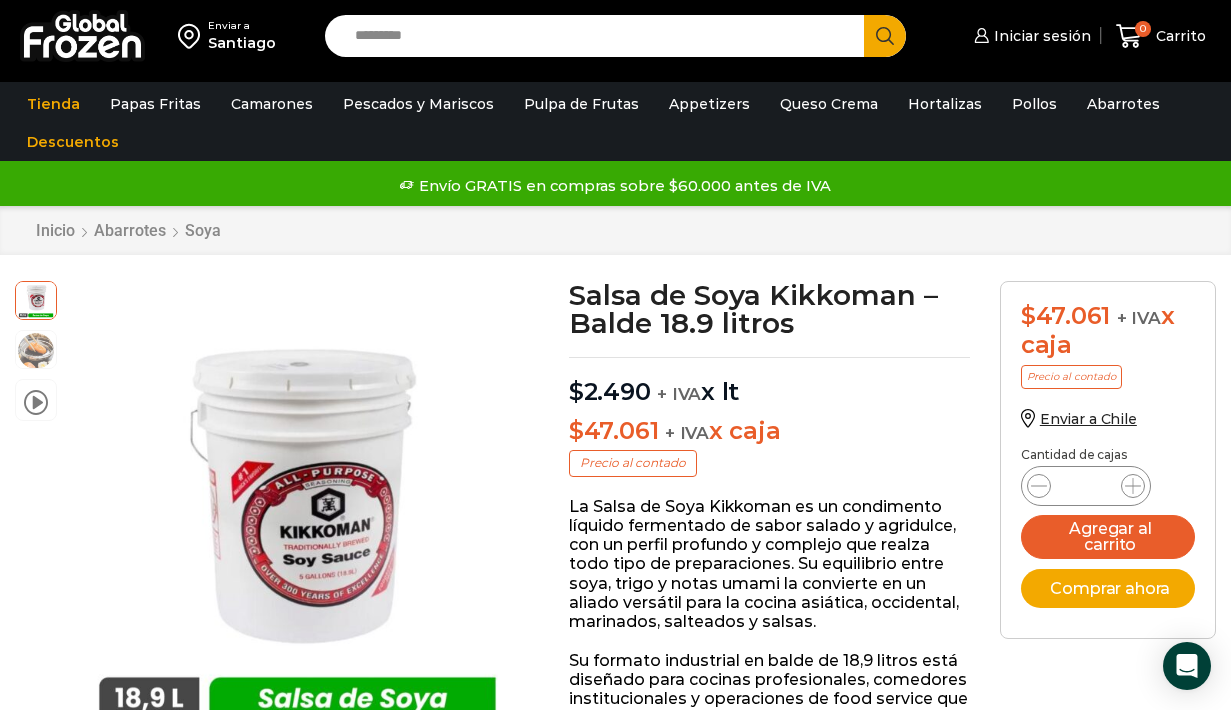 click on "Enviar a" at bounding box center (242, 26) 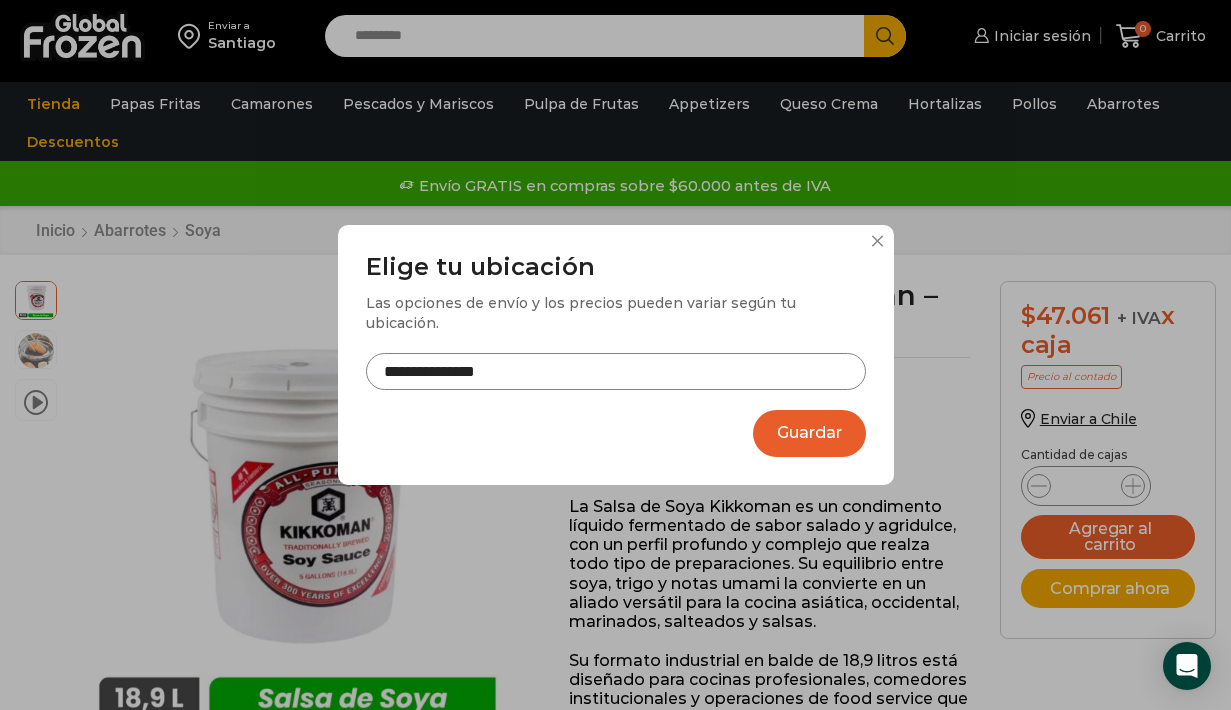 click on "**********" at bounding box center (616, 371) 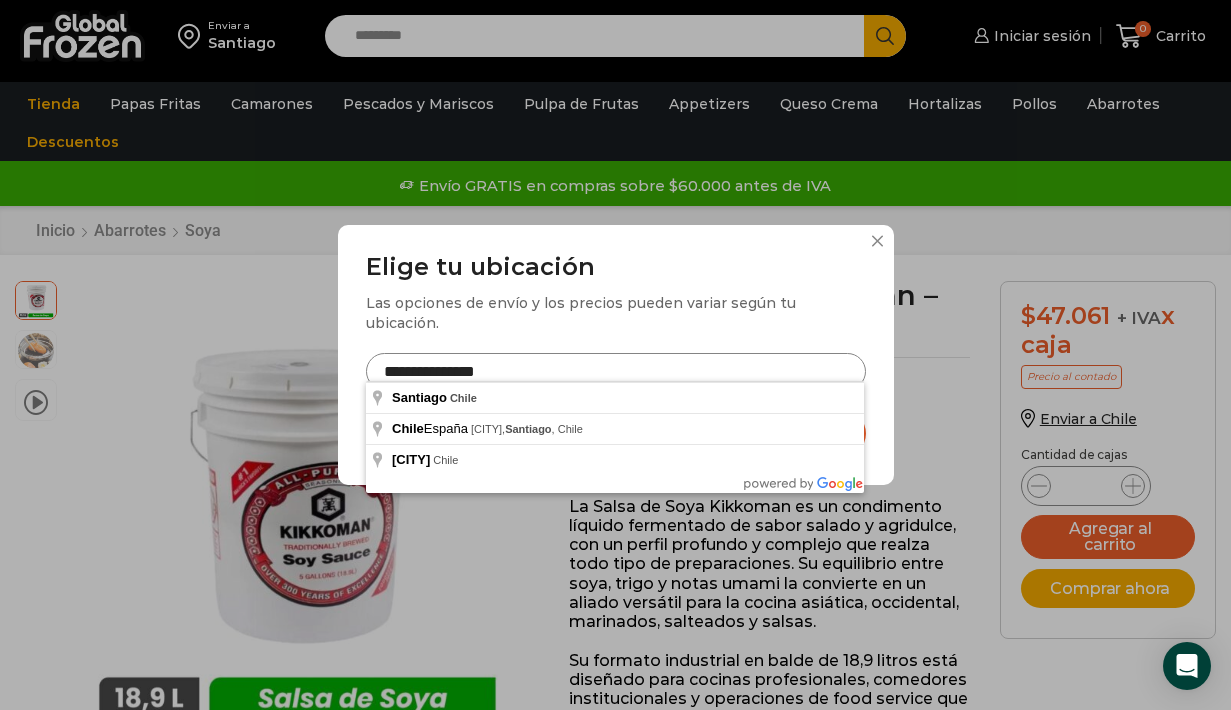 drag, startPoint x: 592, startPoint y: 370, endPoint x: 85, endPoint y: 331, distance: 508.4978 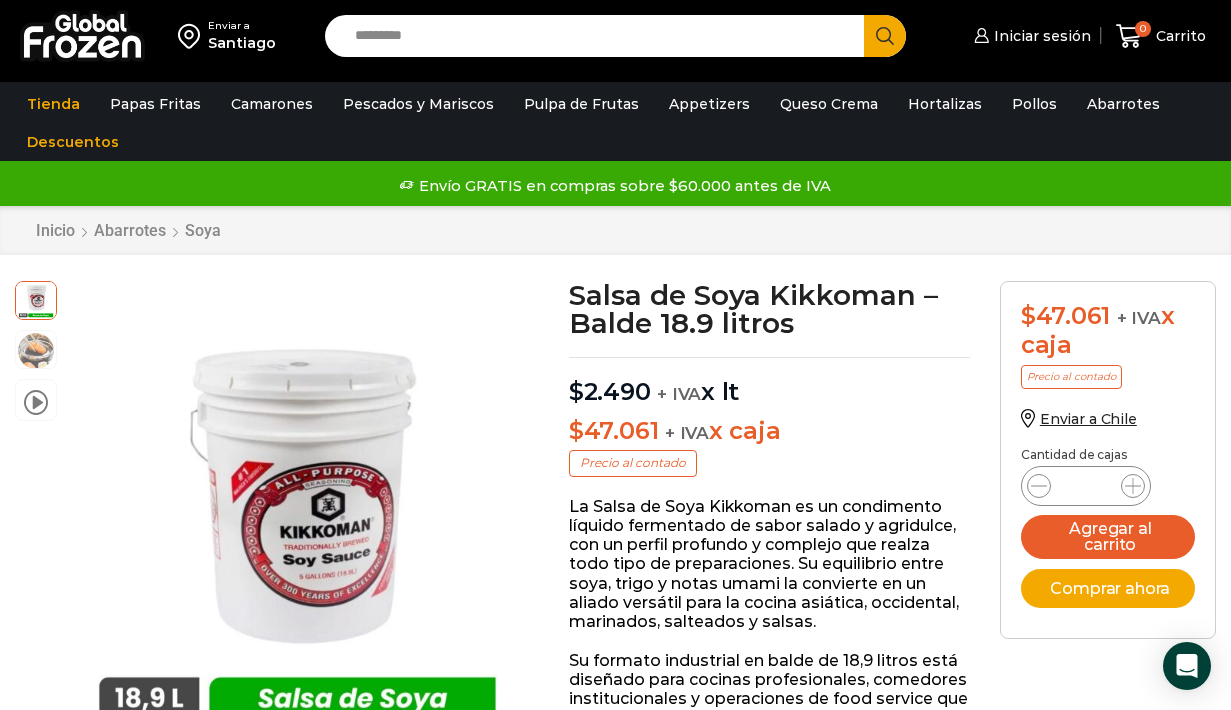 click on "Santiago" at bounding box center (242, 43) 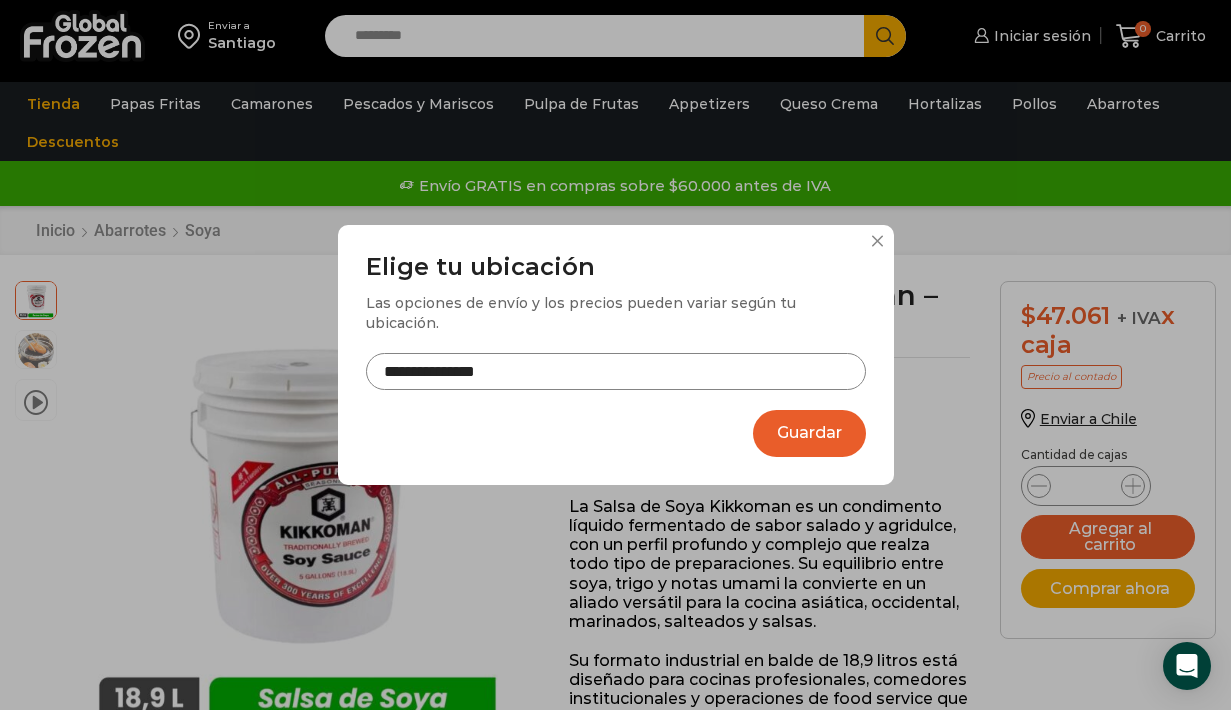 click on "**********" at bounding box center (616, 371) 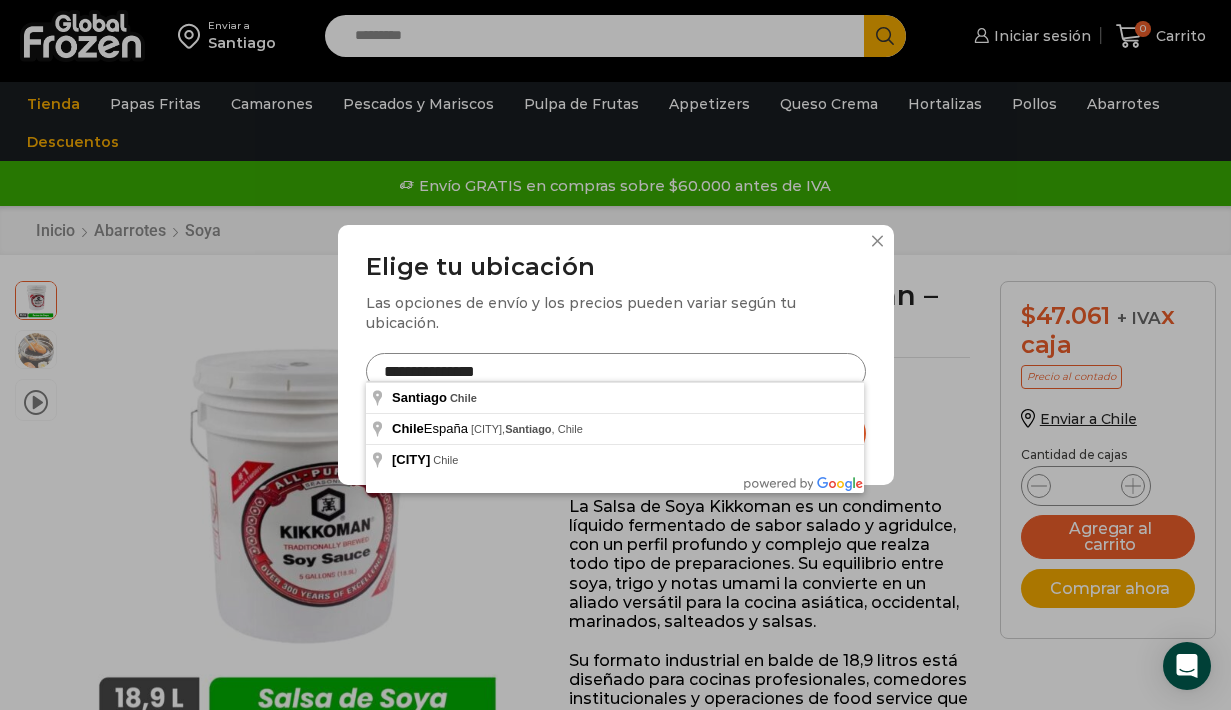 drag, startPoint x: 478, startPoint y: 357, endPoint x: 514, endPoint y: 365, distance: 36.878178 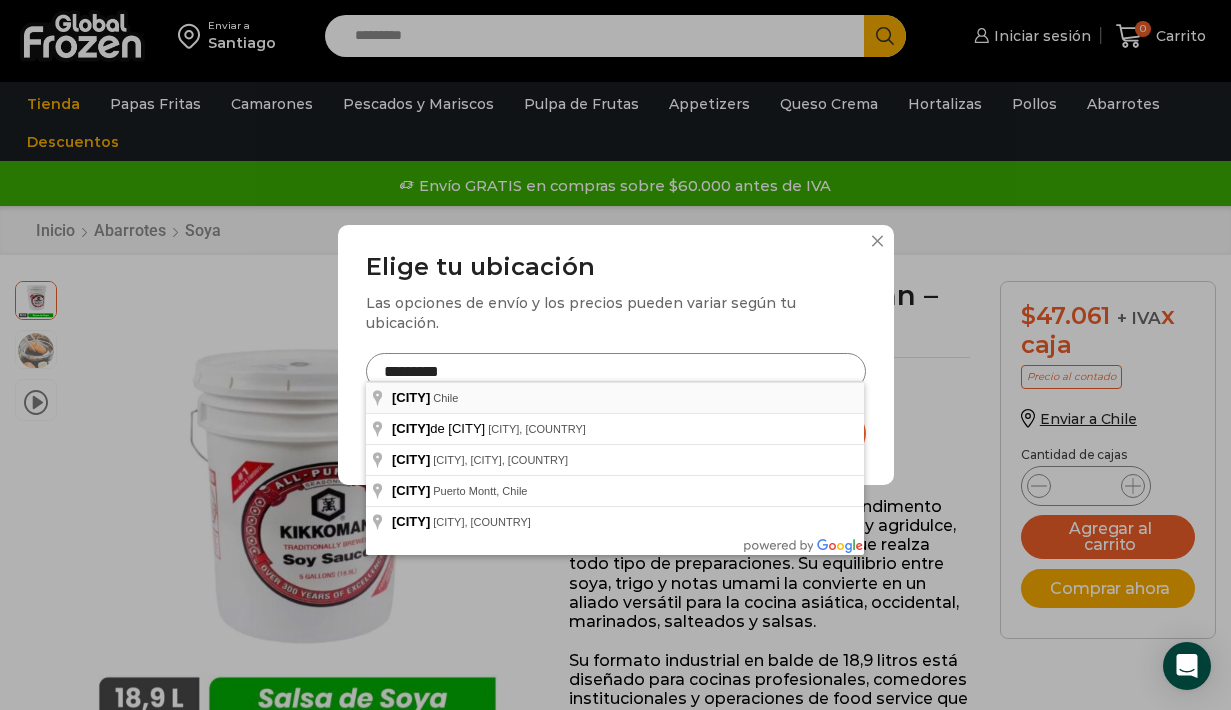 type on "**********" 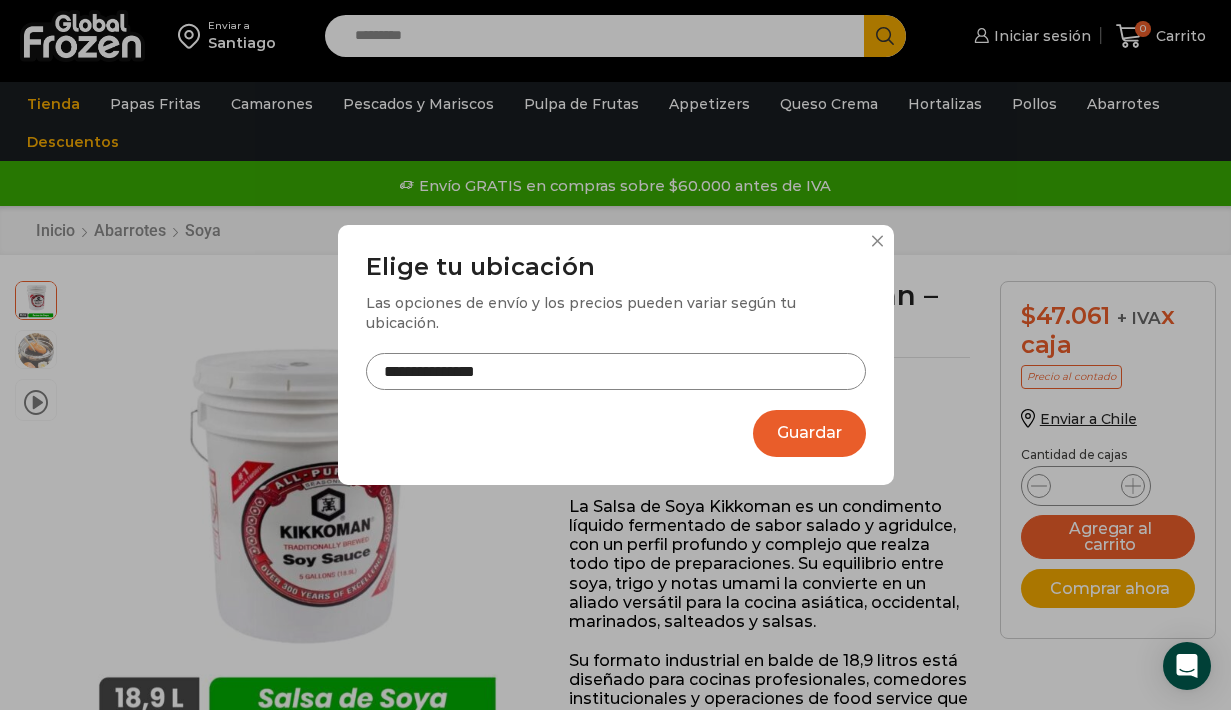 click on "Guardar" at bounding box center [809, 433] 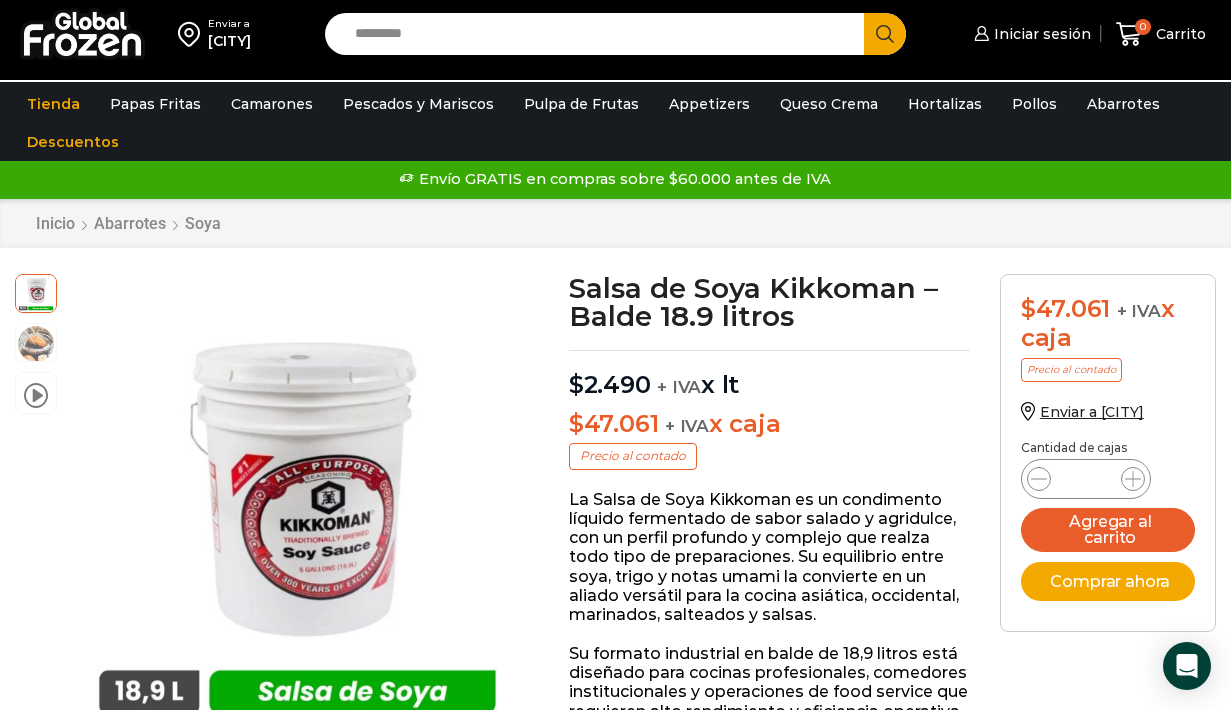 scroll, scrollTop: 0, scrollLeft: 0, axis: both 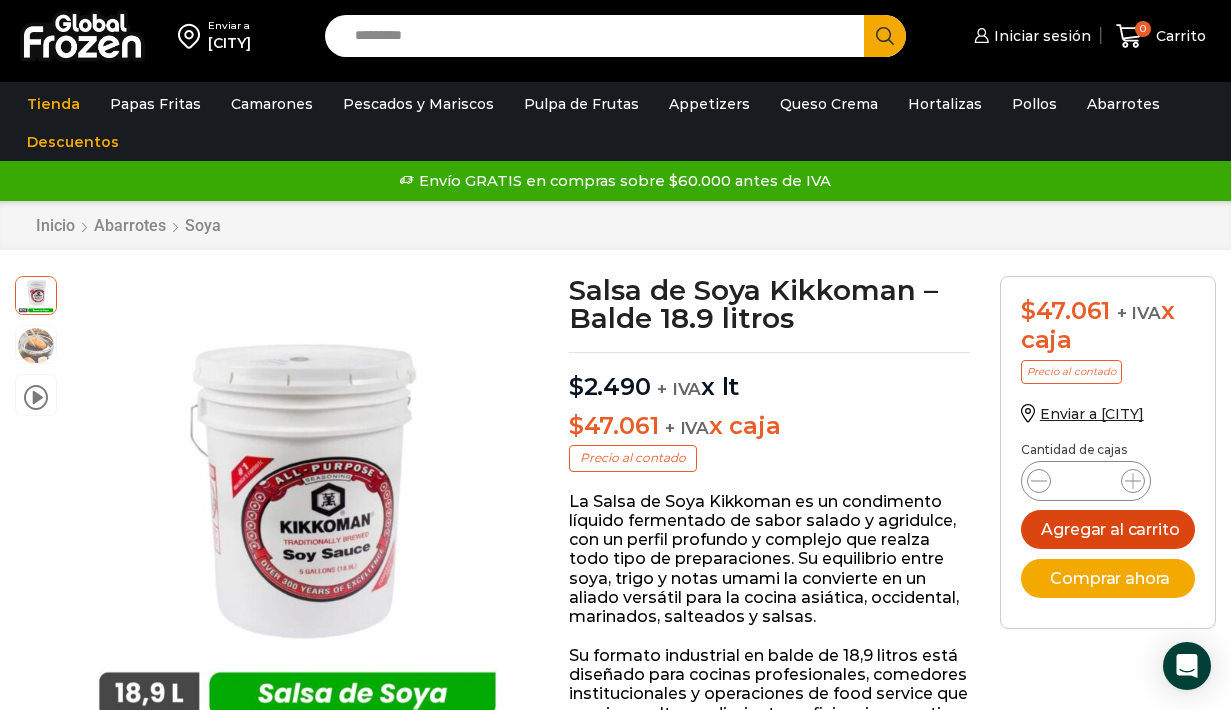 click on "Agregar al carrito" at bounding box center [1108, 529] 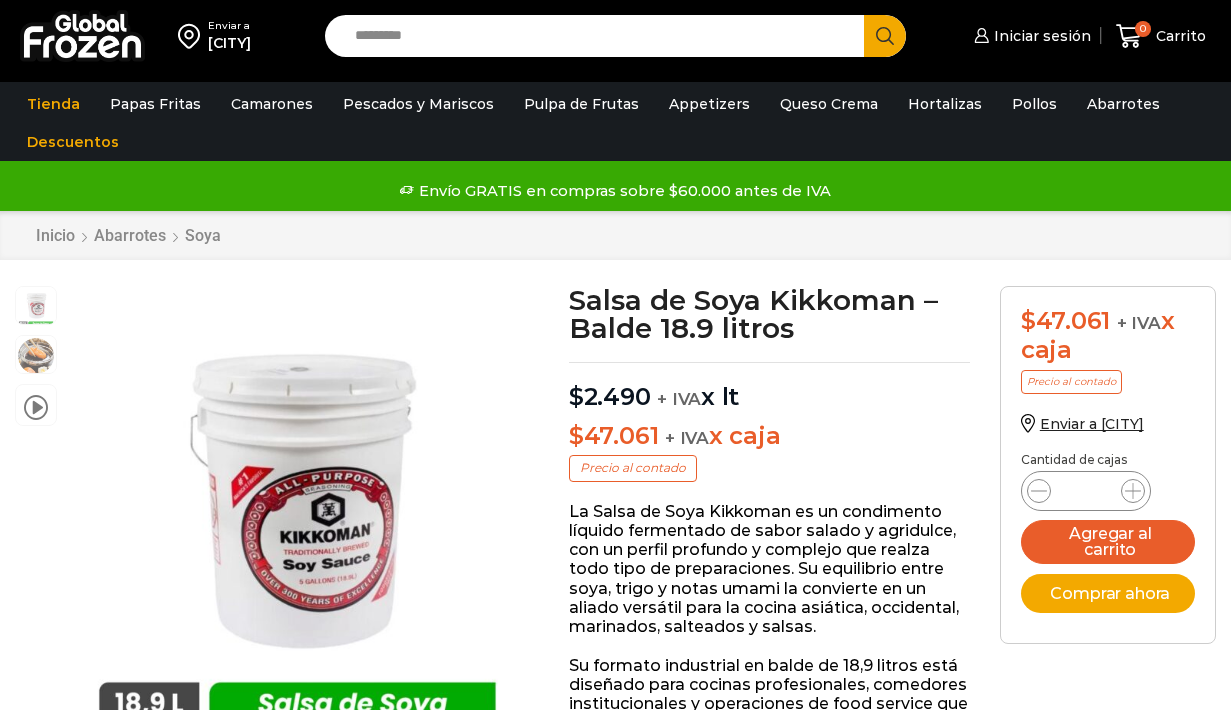 scroll, scrollTop: 1, scrollLeft: 0, axis: vertical 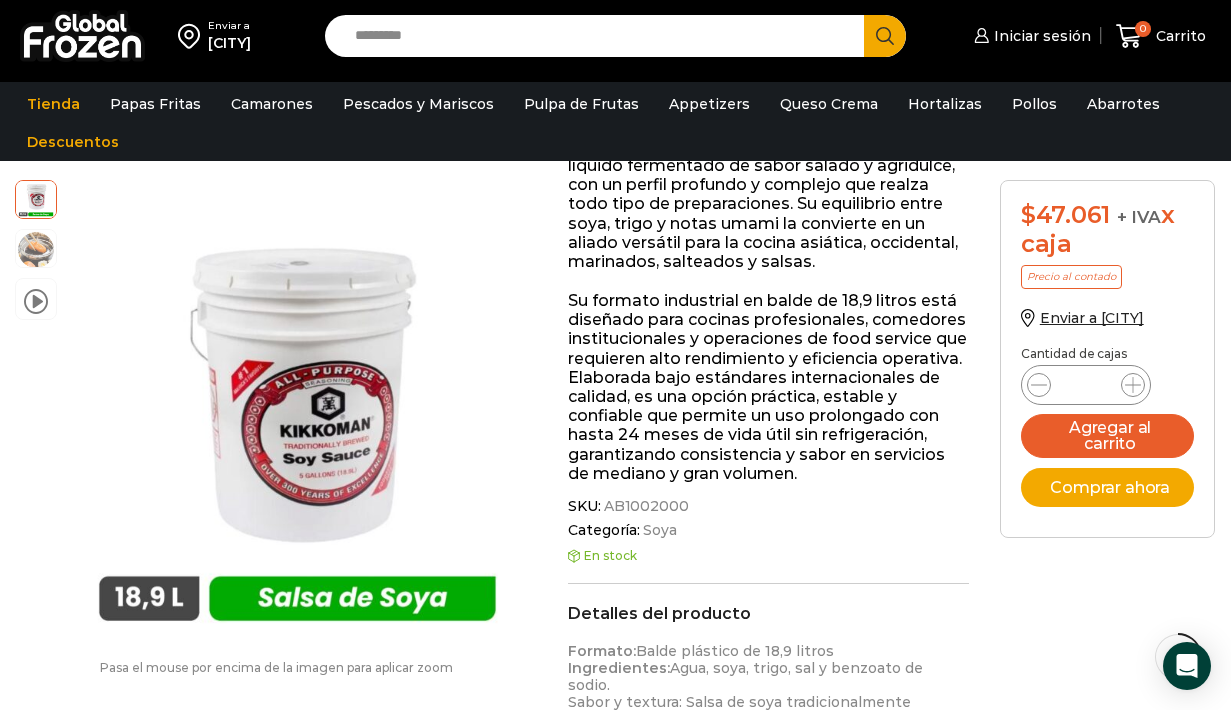 click on "Salsa de Soya Kikkoman - Balde 18.9 litros cantidad
*" at bounding box center [1086, 385] 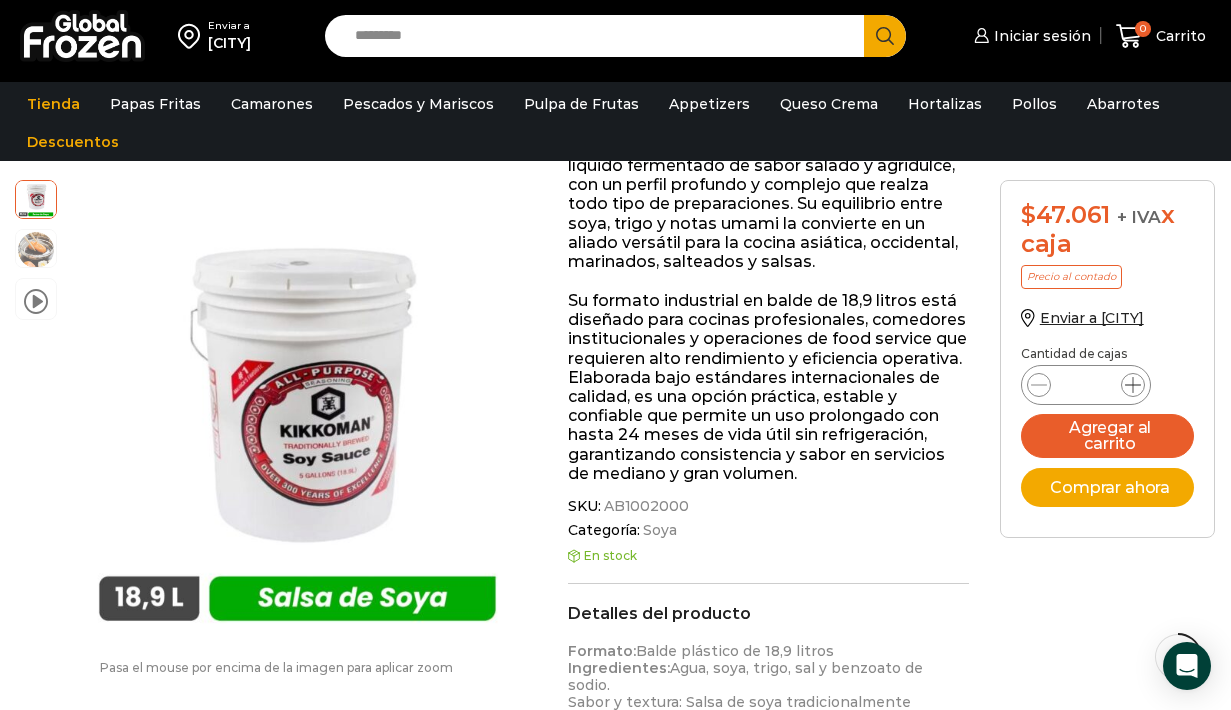 click 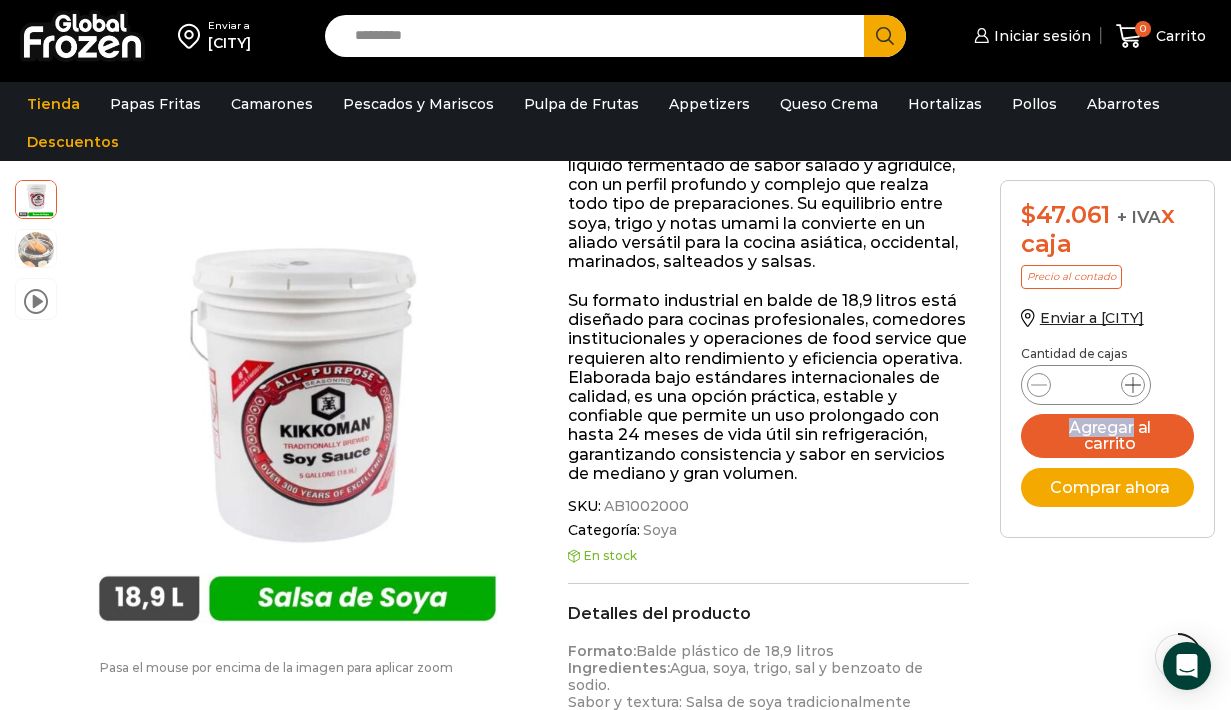 click 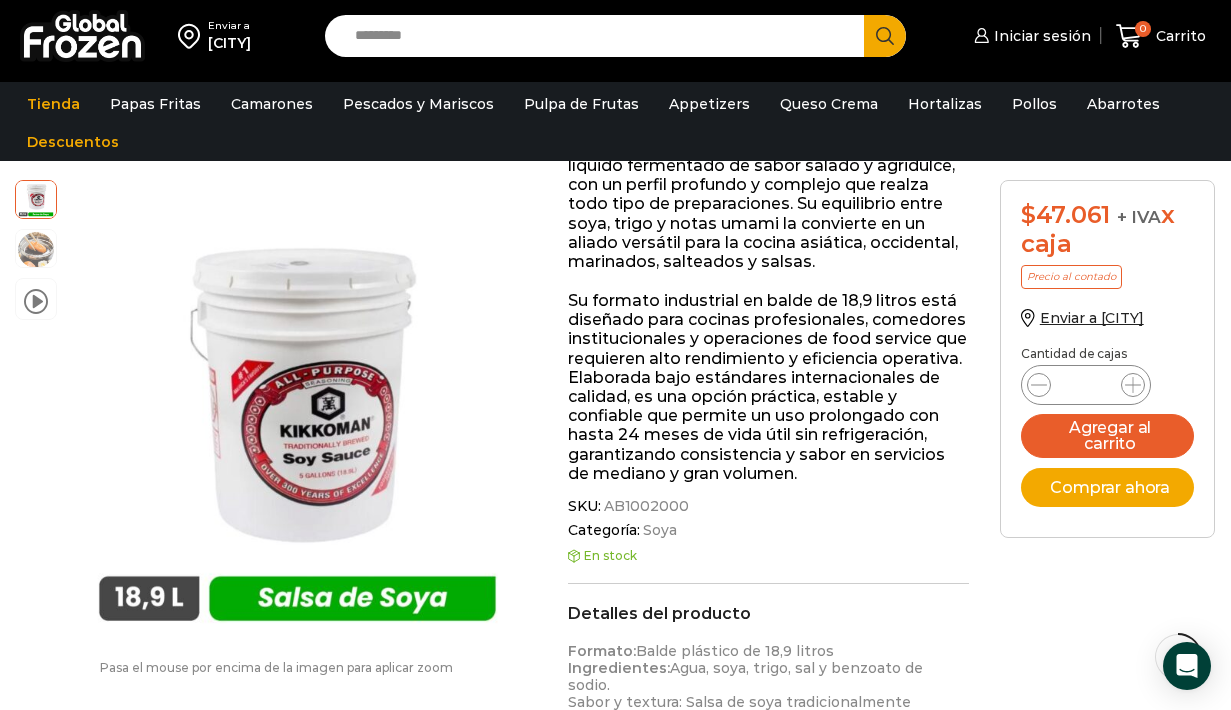 click on "Salsa de Soya Kikkoman - Balde 18.9 litros cantidad
*" at bounding box center (1086, 385) 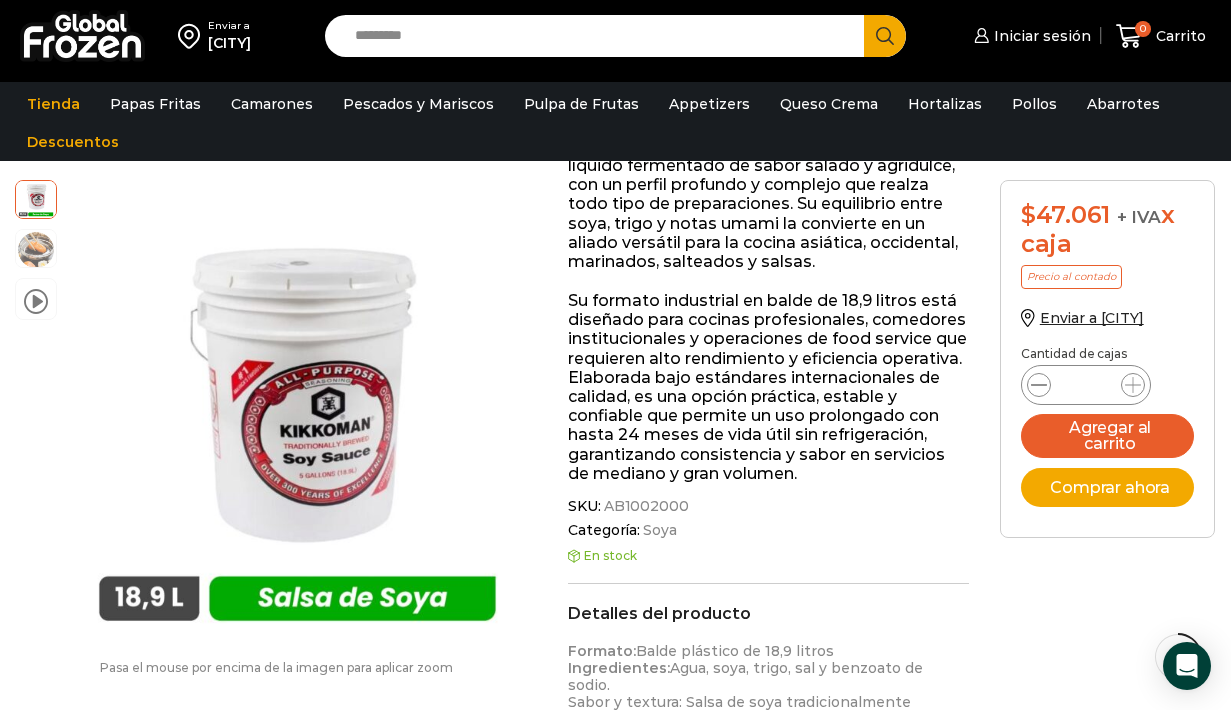 click 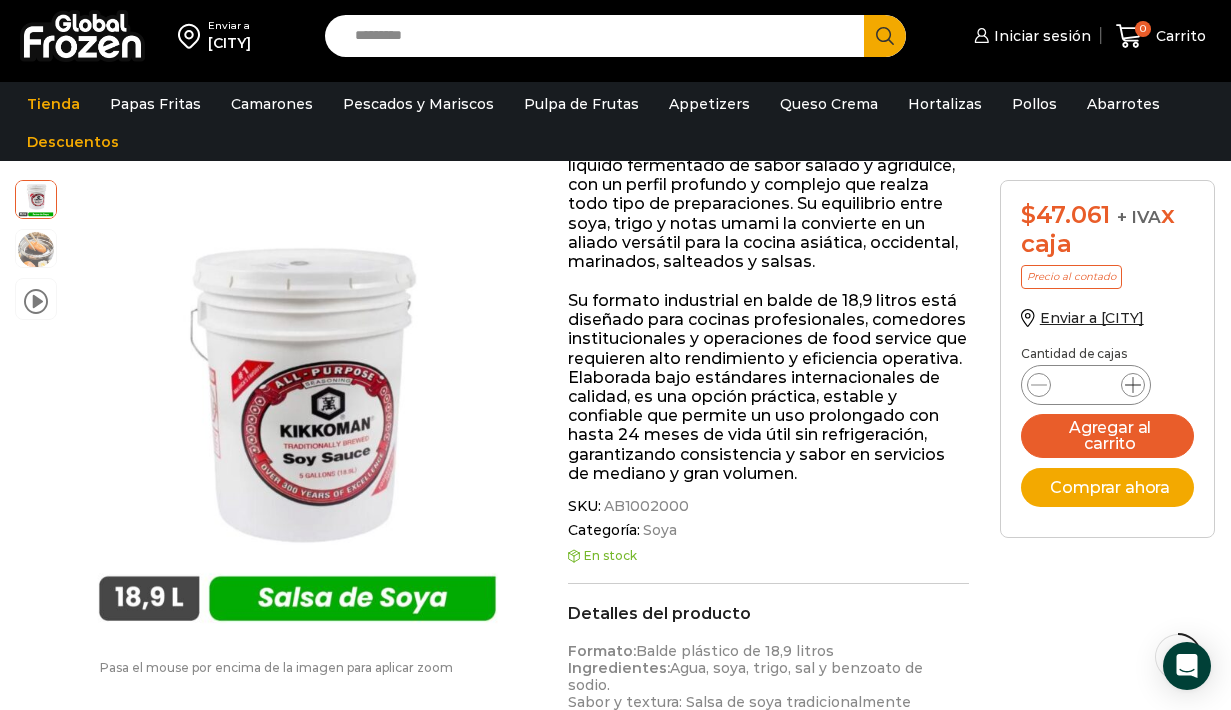 click 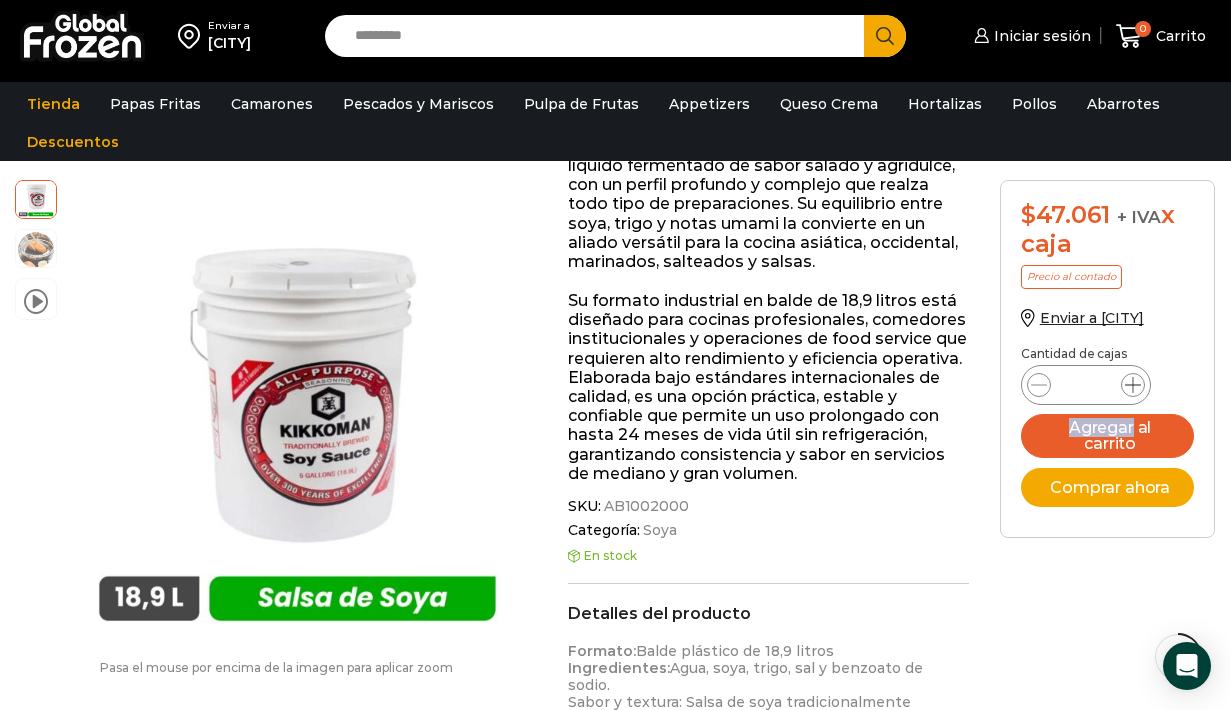 click 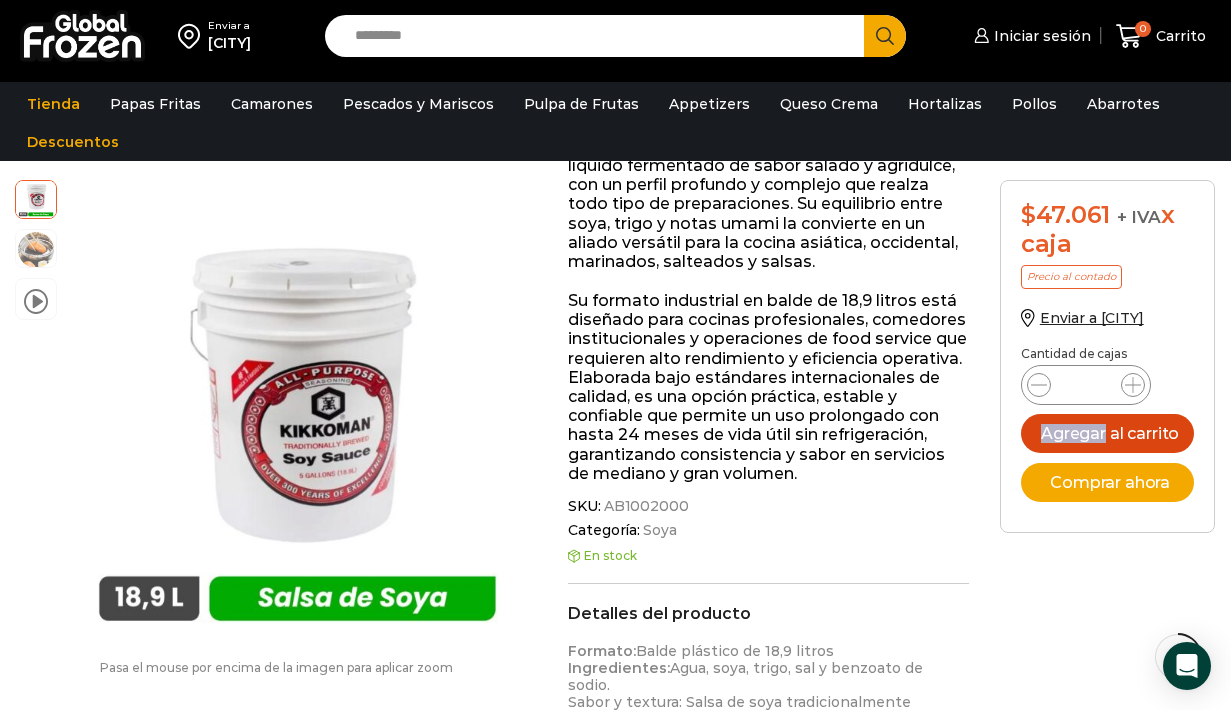click on "Agregar al carrito" at bounding box center [1108, 433] 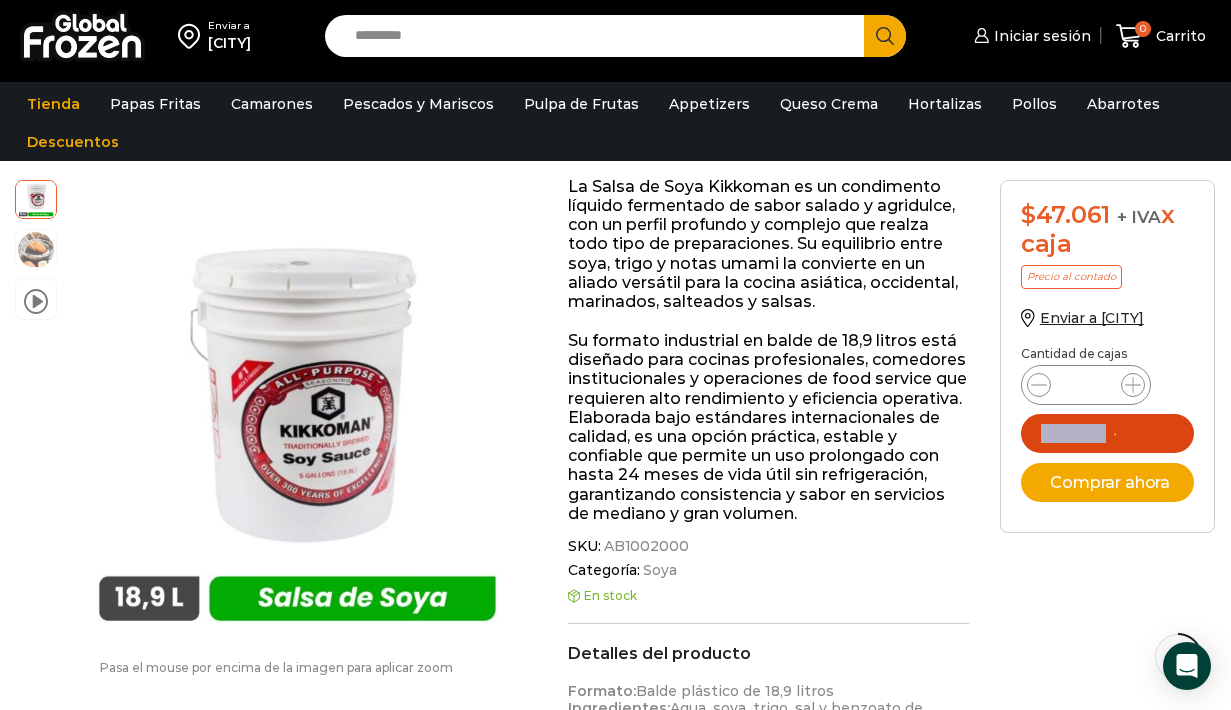scroll, scrollTop: 326, scrollLeft: 0, axis: vertical 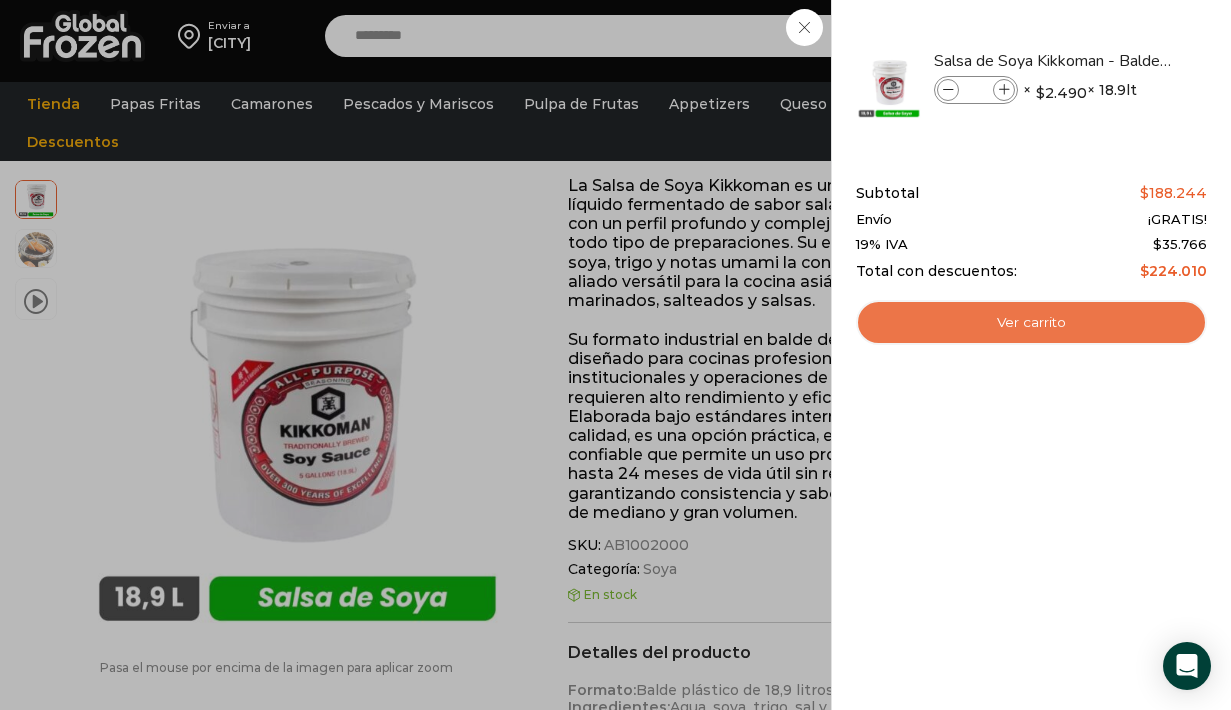 click on "Ver carrito" at bounding box center (1031, 323) 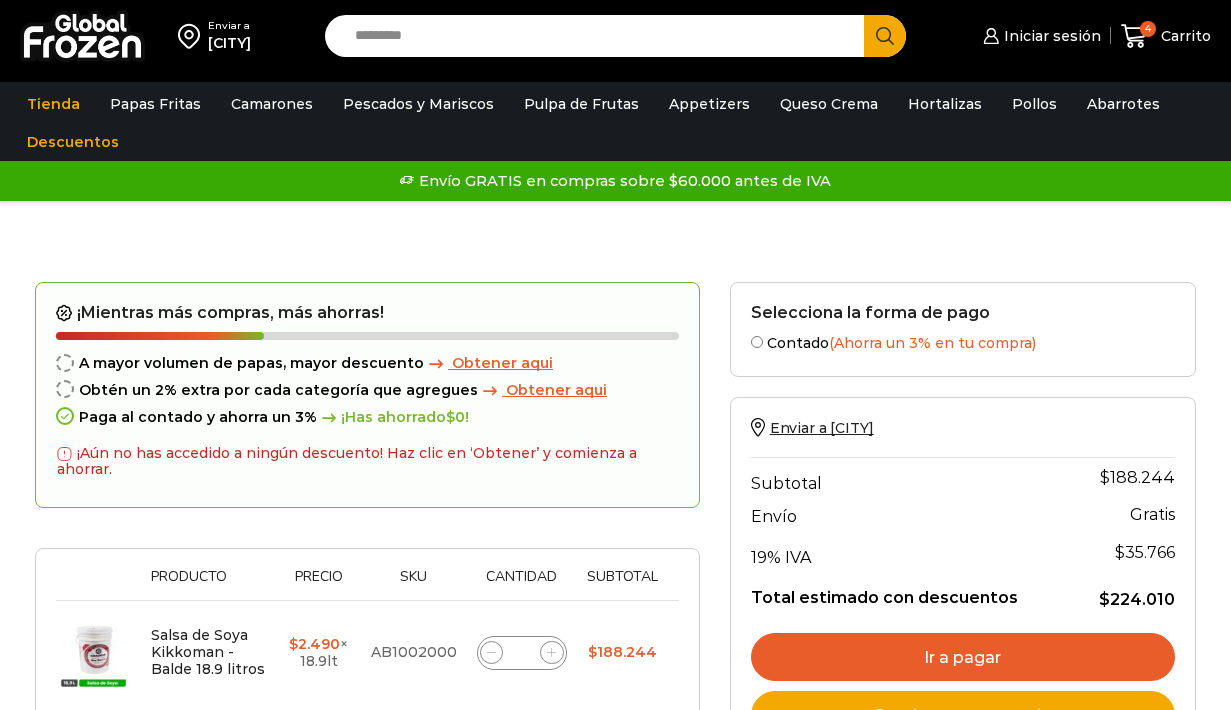 scroll, scrollTop: 0, scrollLeft: 0, axis: both 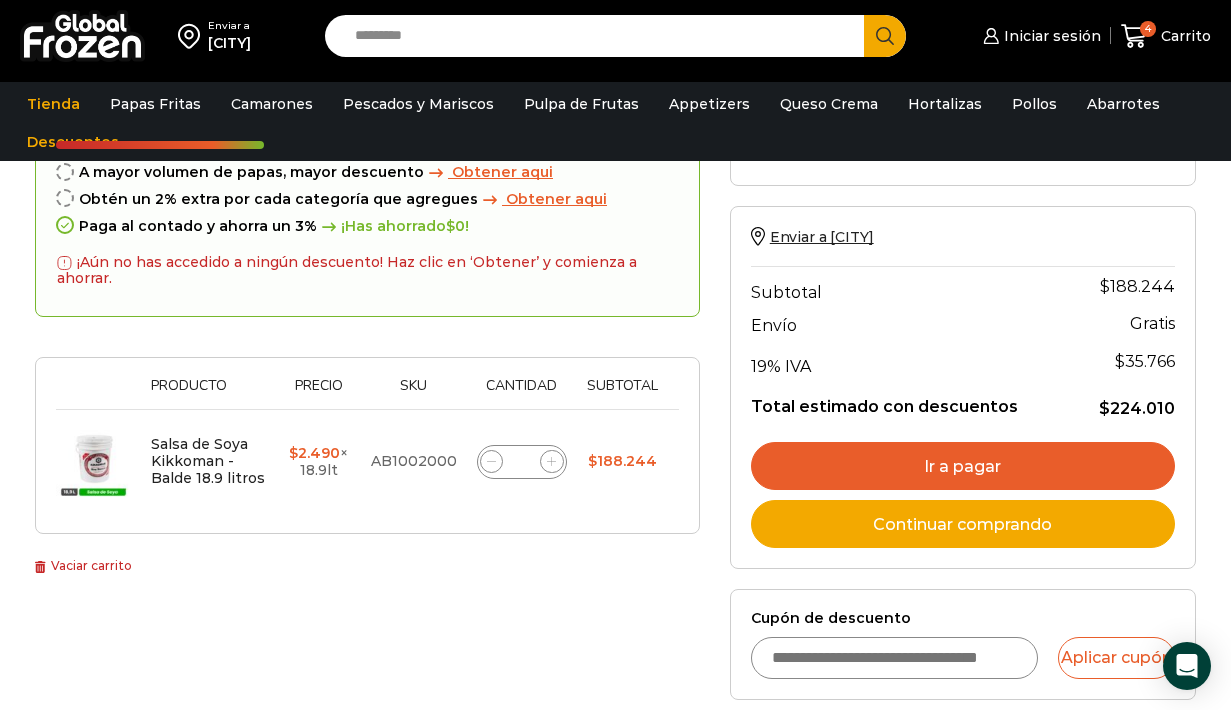 click 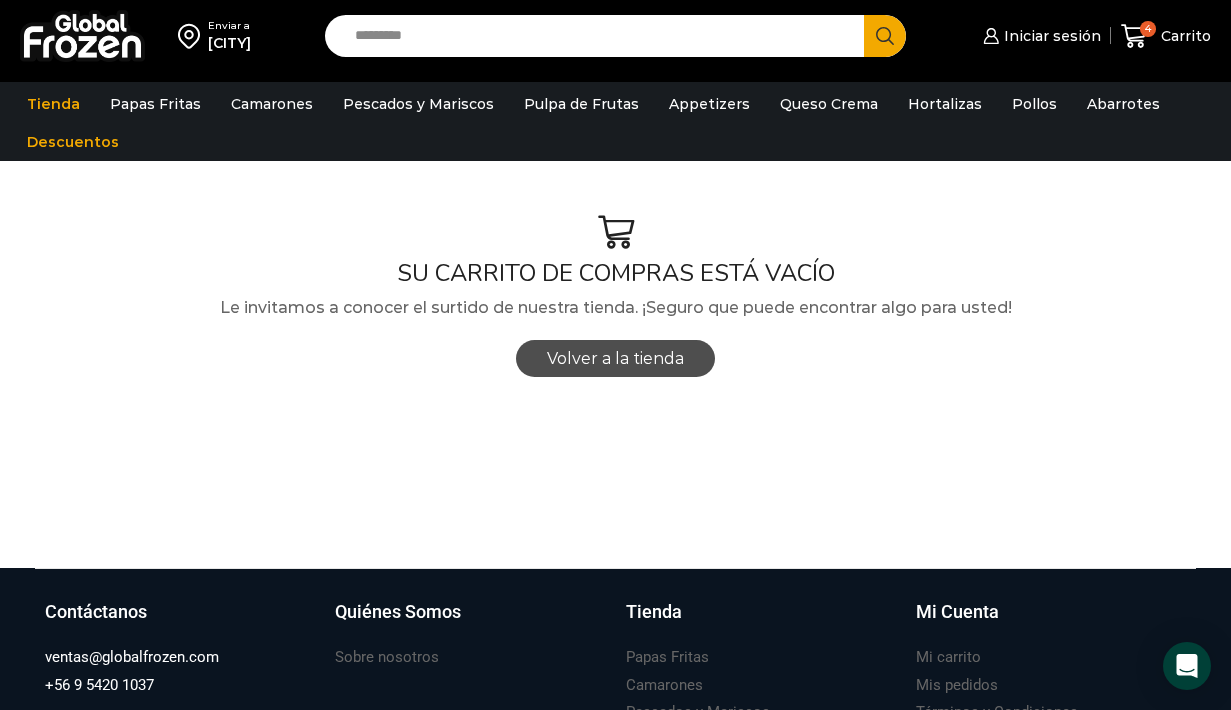 click on "Volver a la tienda" at bounding box center [615, 358] 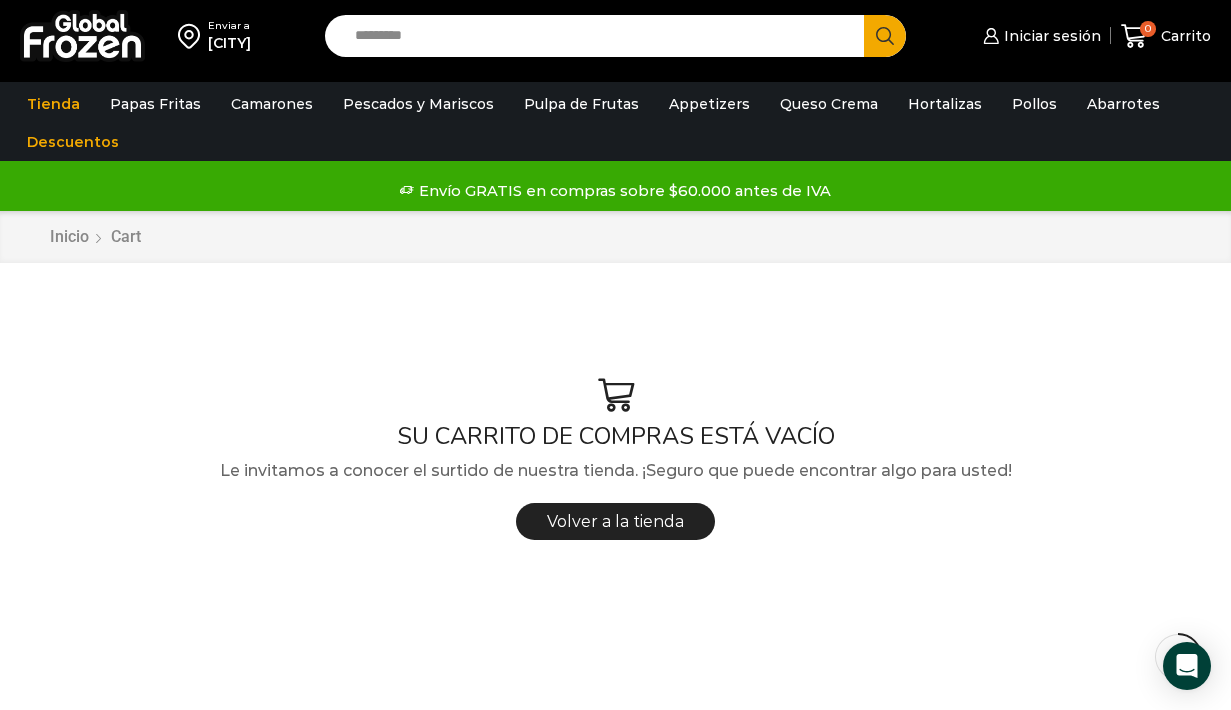scroll, scrollTop: 201, scrollLeft: 0, axis: vertical 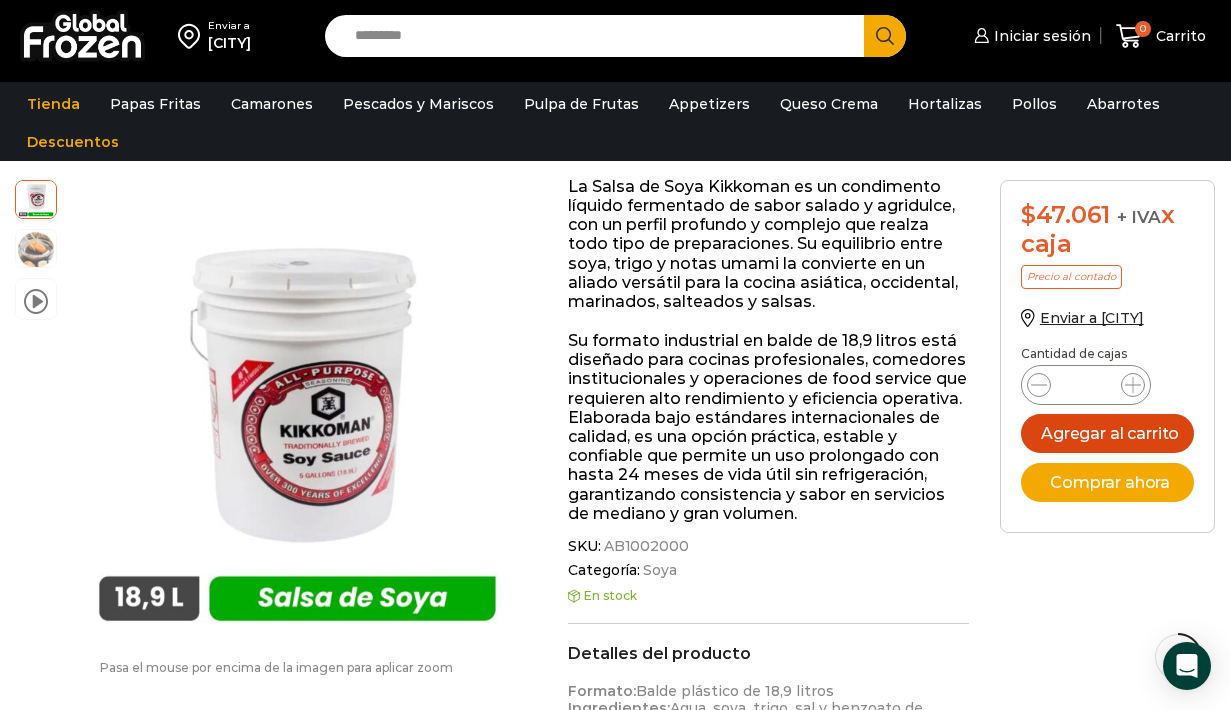 click on "Agregar al carrito" at bounding box center (1108, 433) 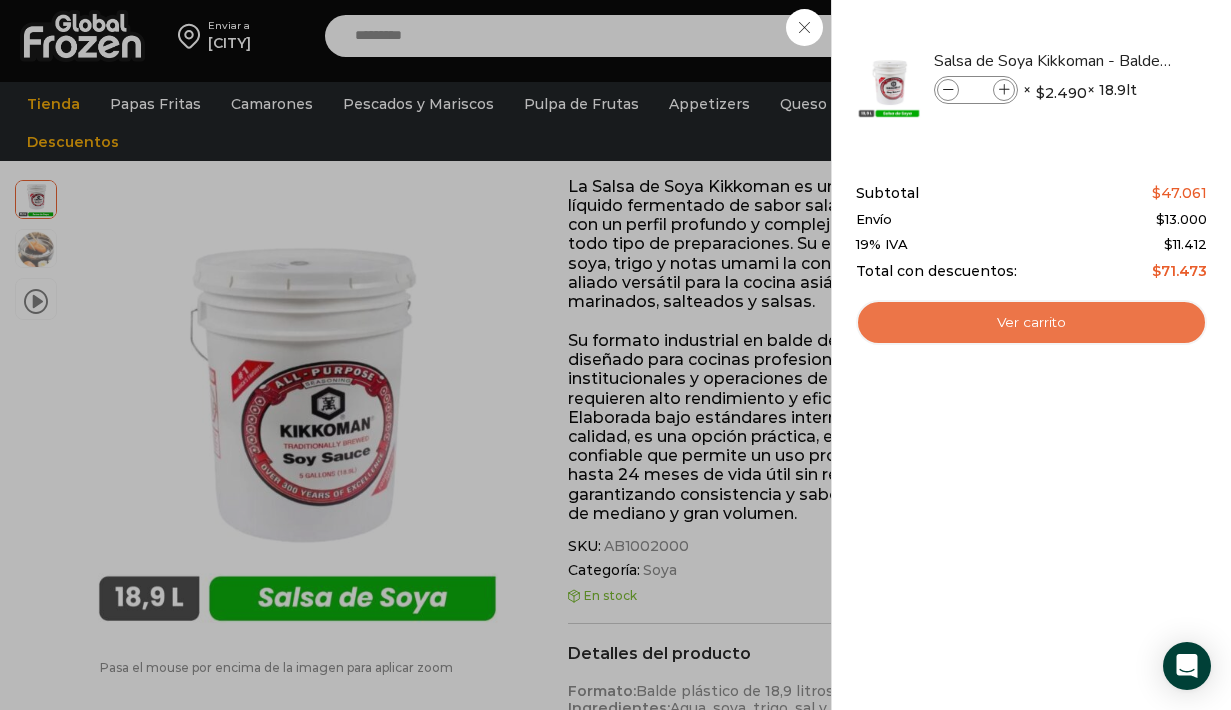 click on "Ver carrito" at bounding box center [1031, 323] 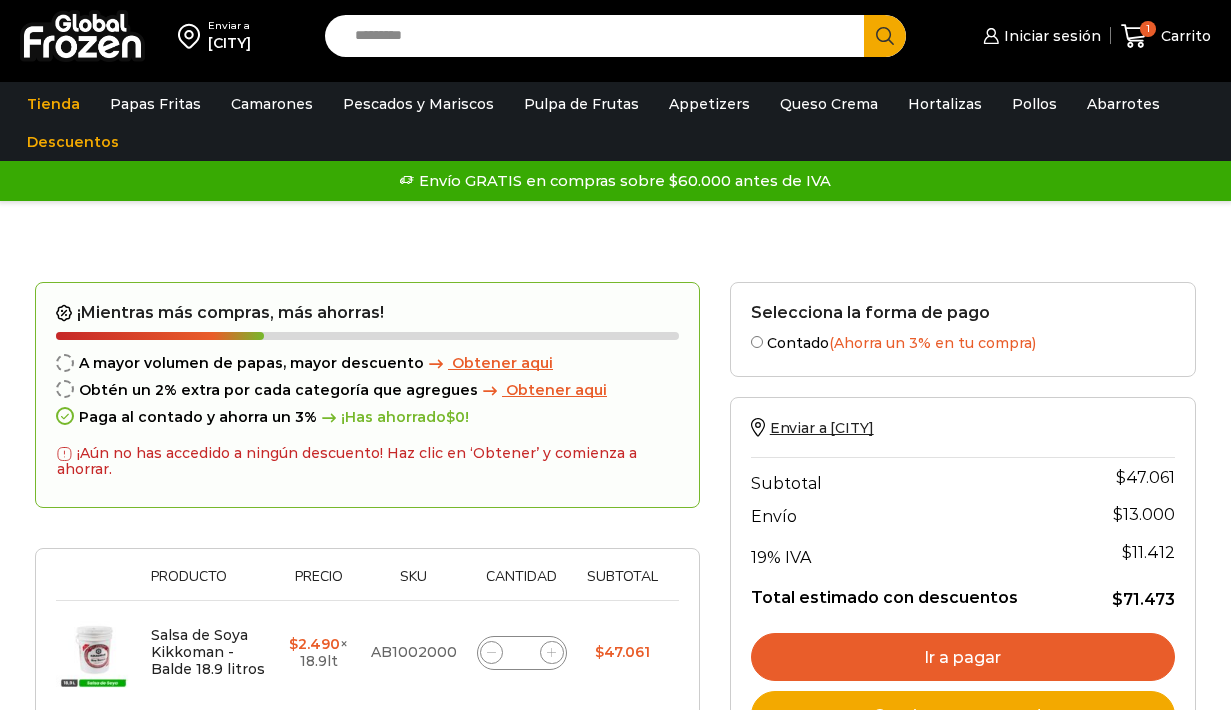 scroll, scrollTop: 0, scrollLeft: 0, axis: both 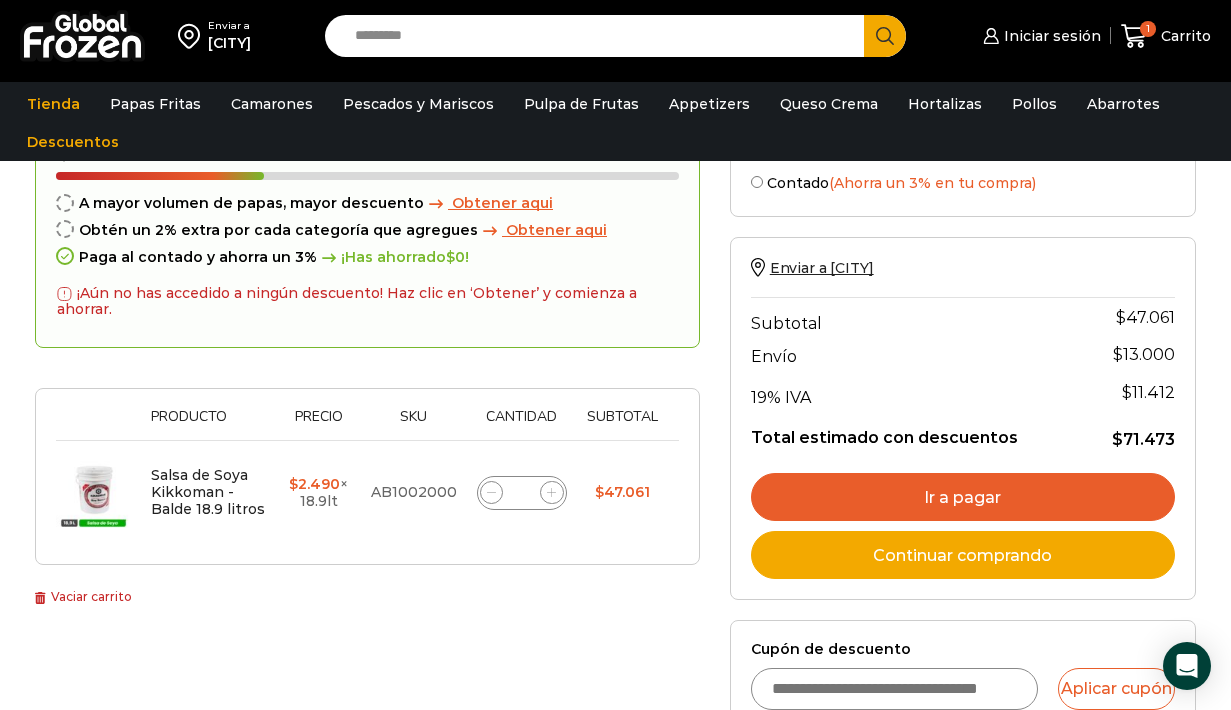 click 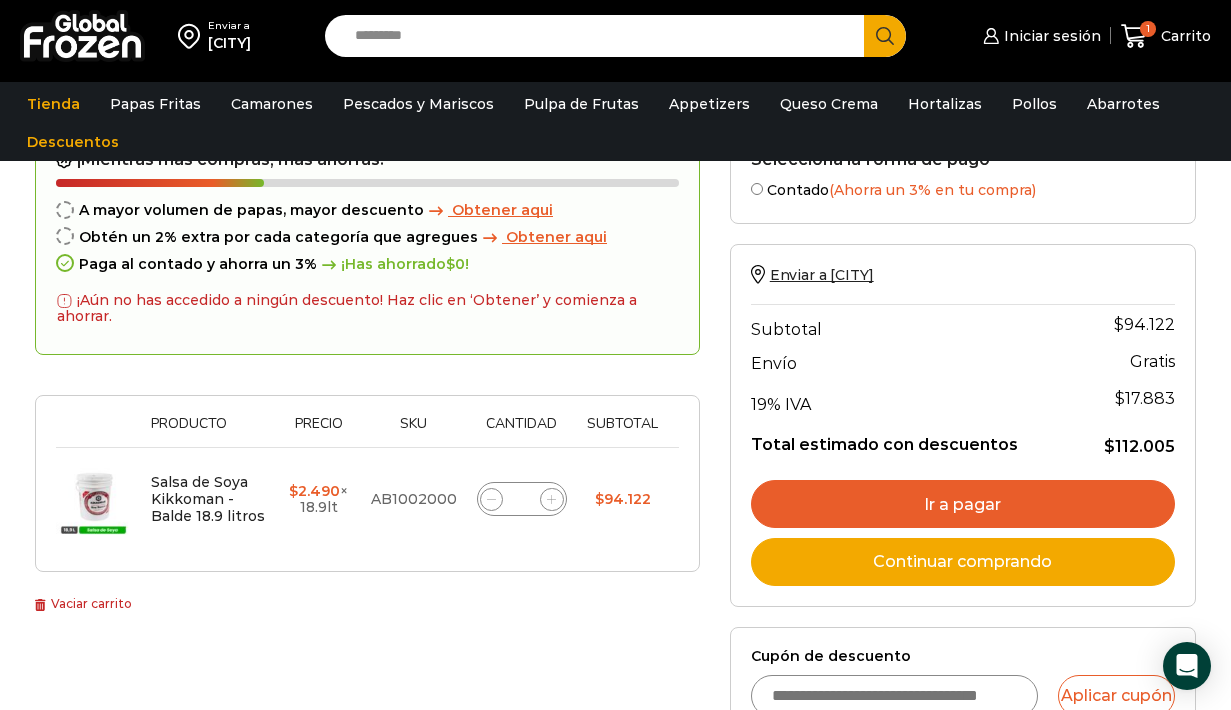 scroll, scrollTop: 204, scrollLeft: 0, axis: vertical 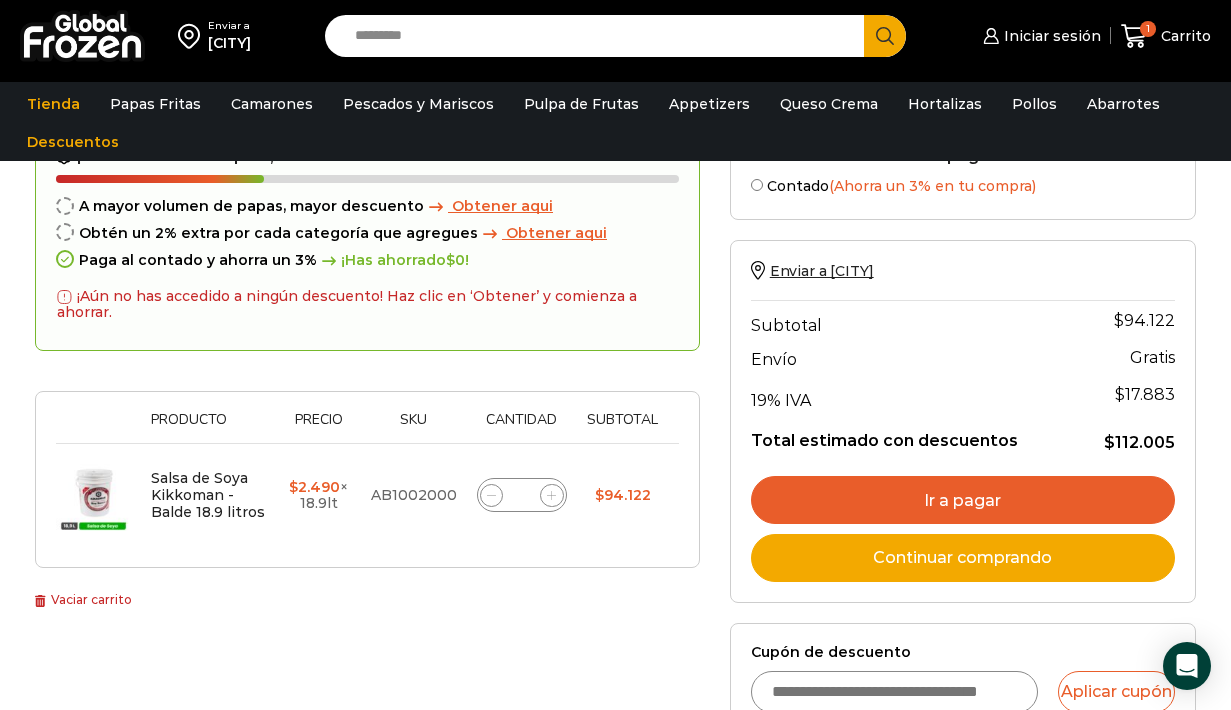 click 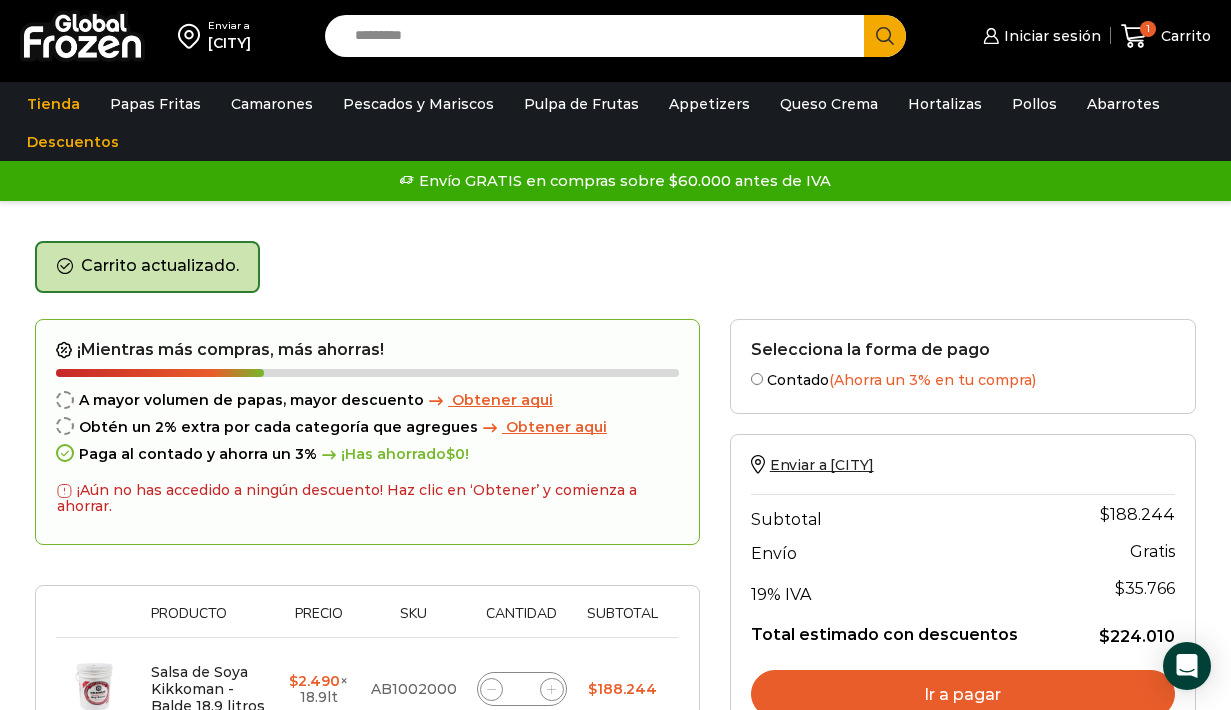 scroll, scrollTop: 0, scrollLeft: 0, axis: both 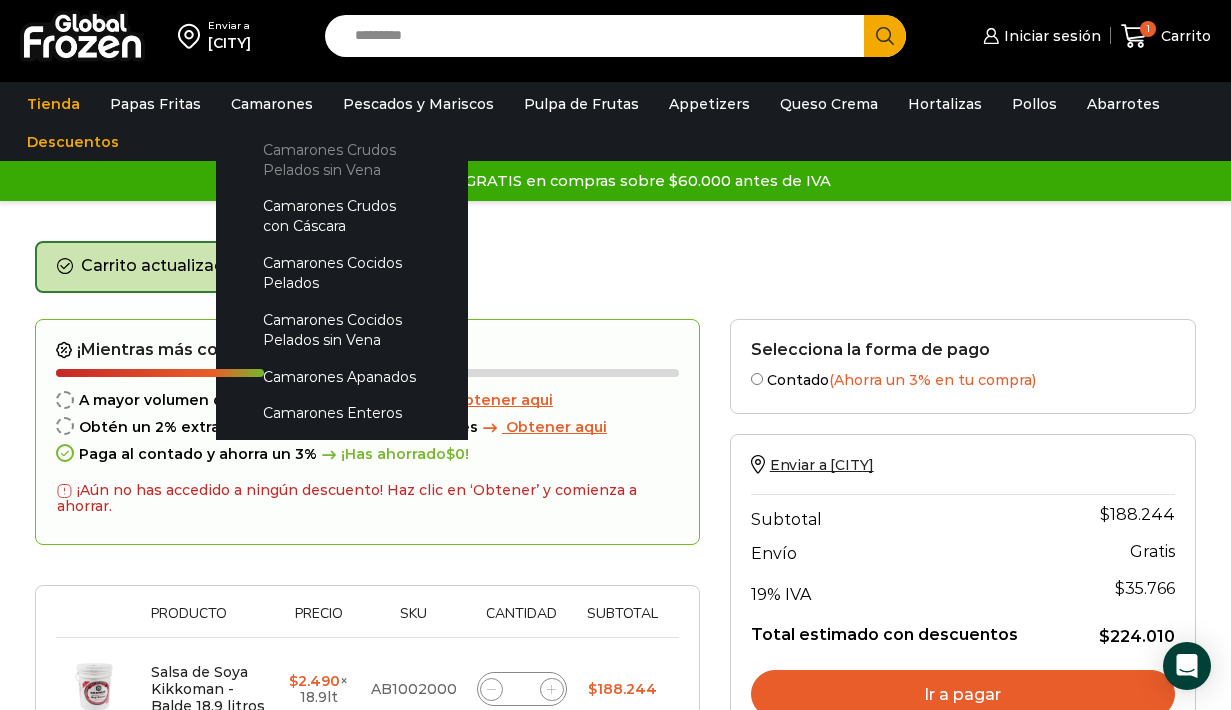 click on "Camarones Crudos Pelados sin Vena" at bounding box center [342, 159] 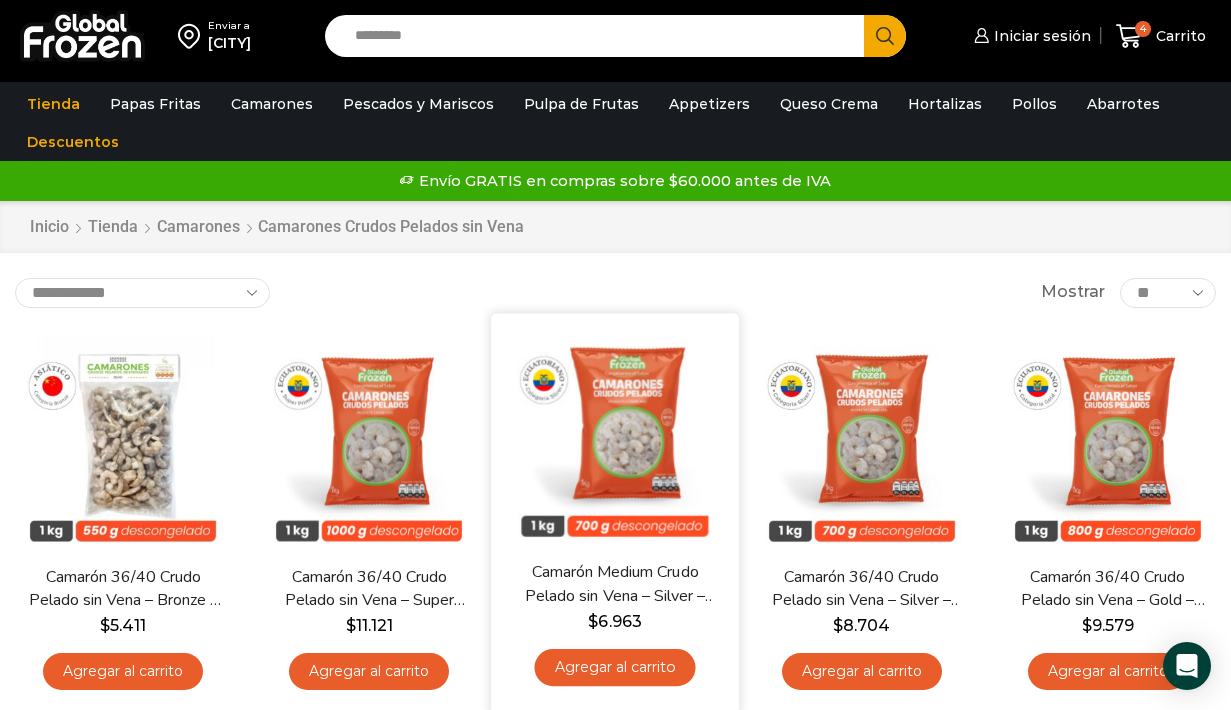 scroll, scrollTop: 0, scrollLeft: 0, axis: both 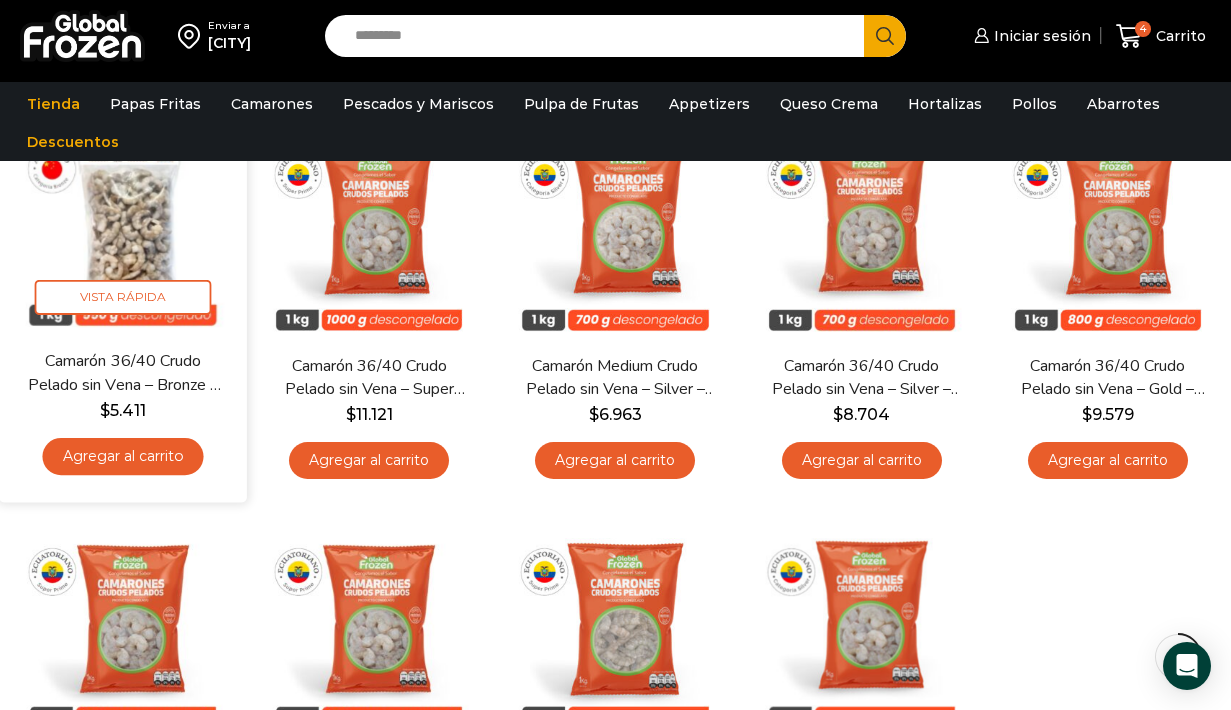 click at bounding box center (123, 226) 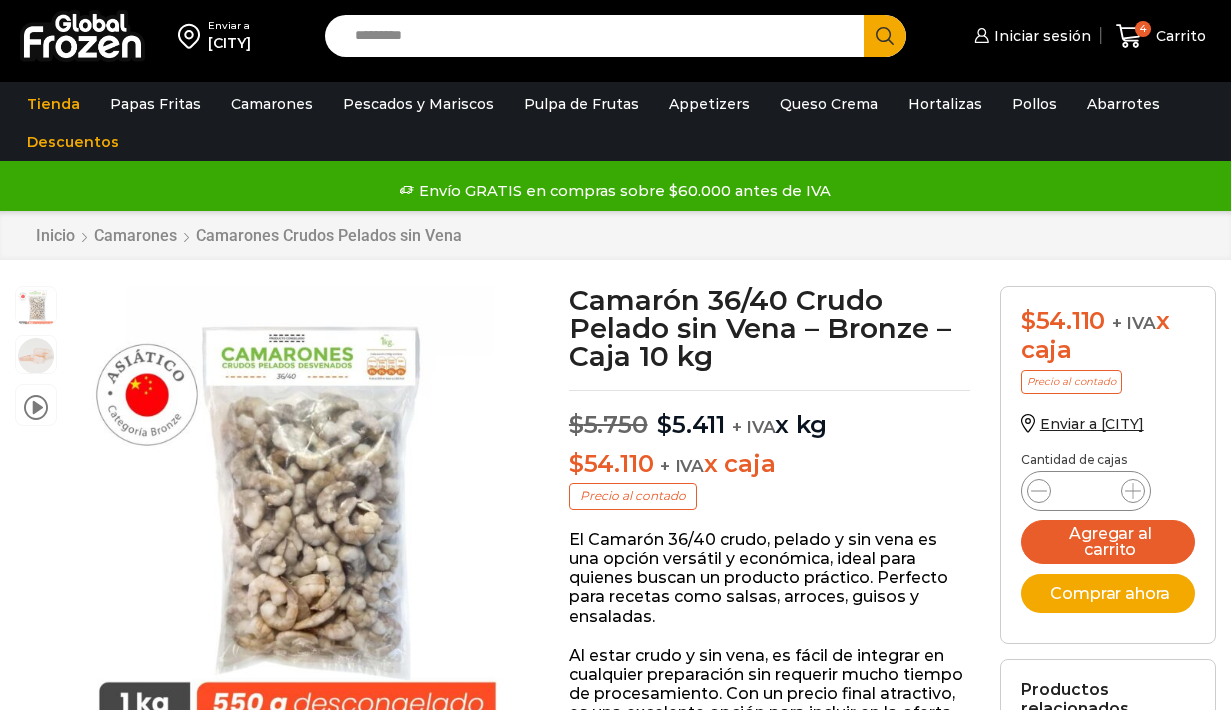 scroll, scrollTop: 56, scrollLeft: 0, axis: vertical 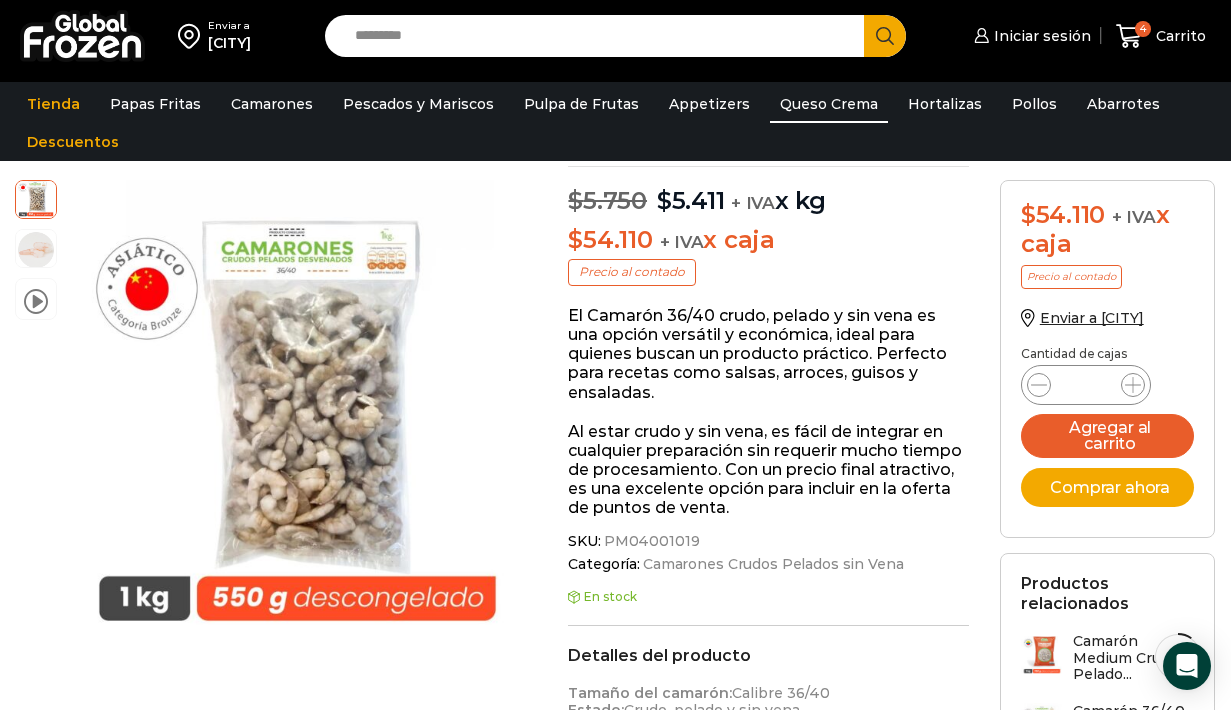 click on "Queso Crema" at bounding box center [829, 104] 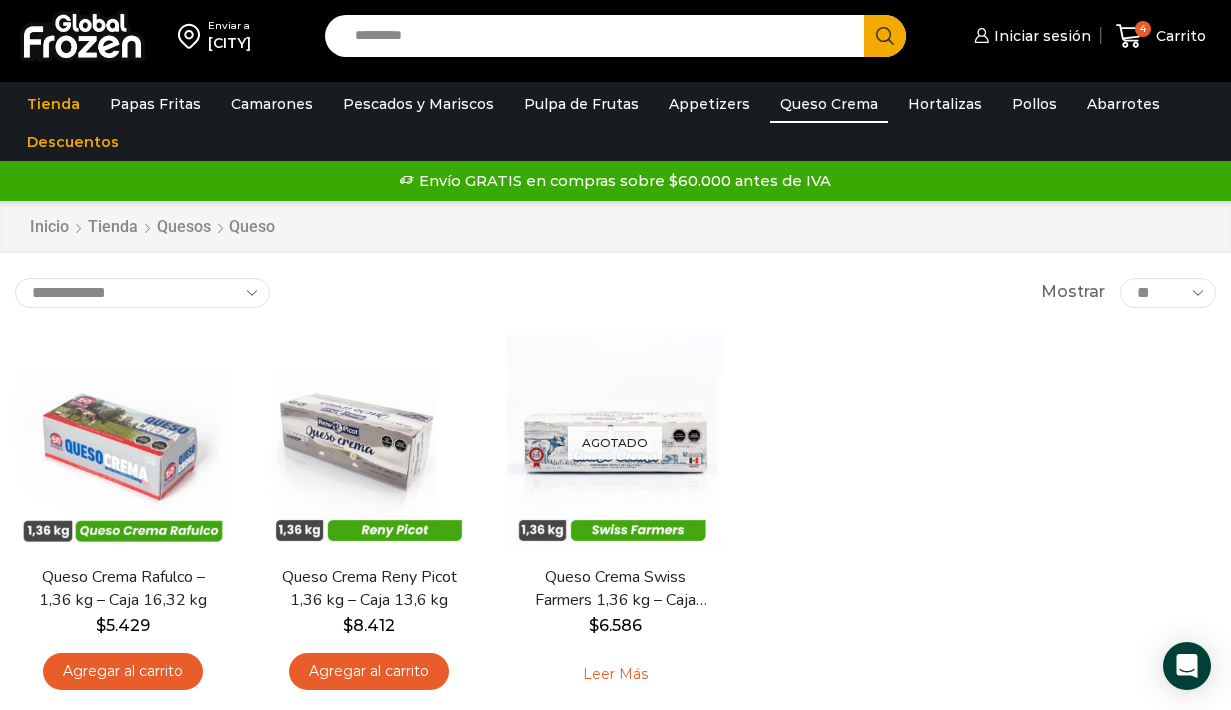 scroll, scrollTop: 0, scrollLeft: 0, axis: both 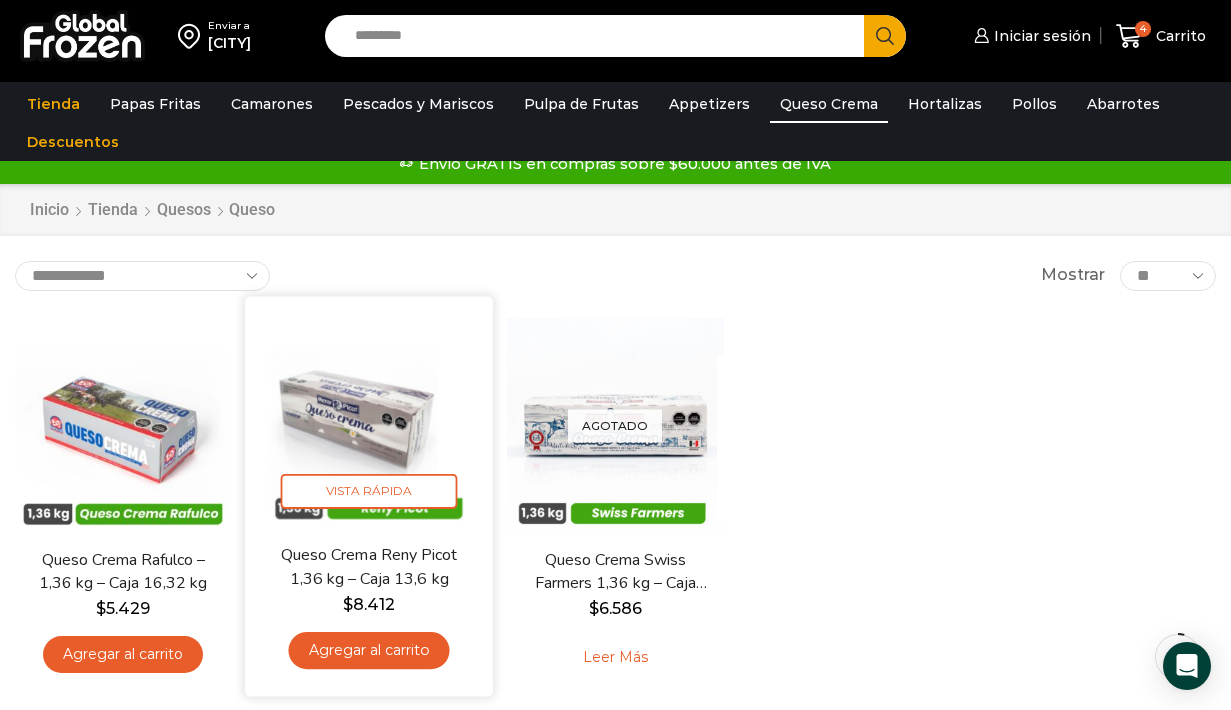 click at bounding box center [369, 420] 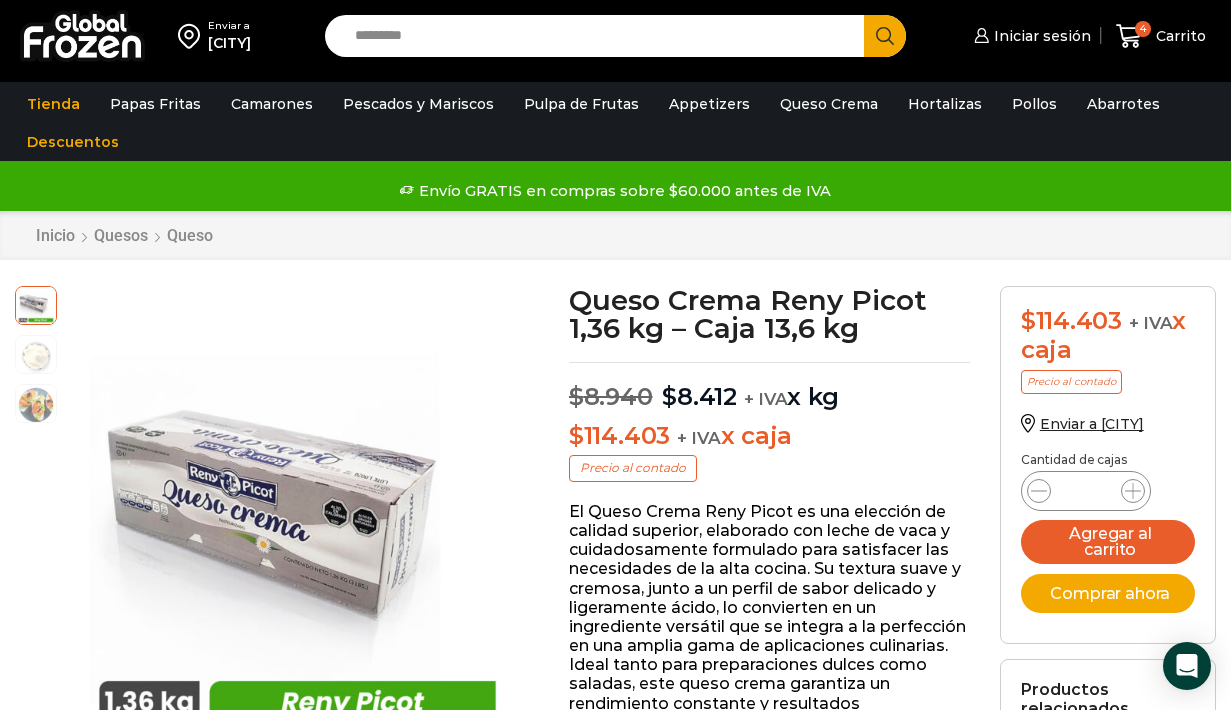 scroll, scrollTop: 1, scrollLeft: 0, axis: vertical 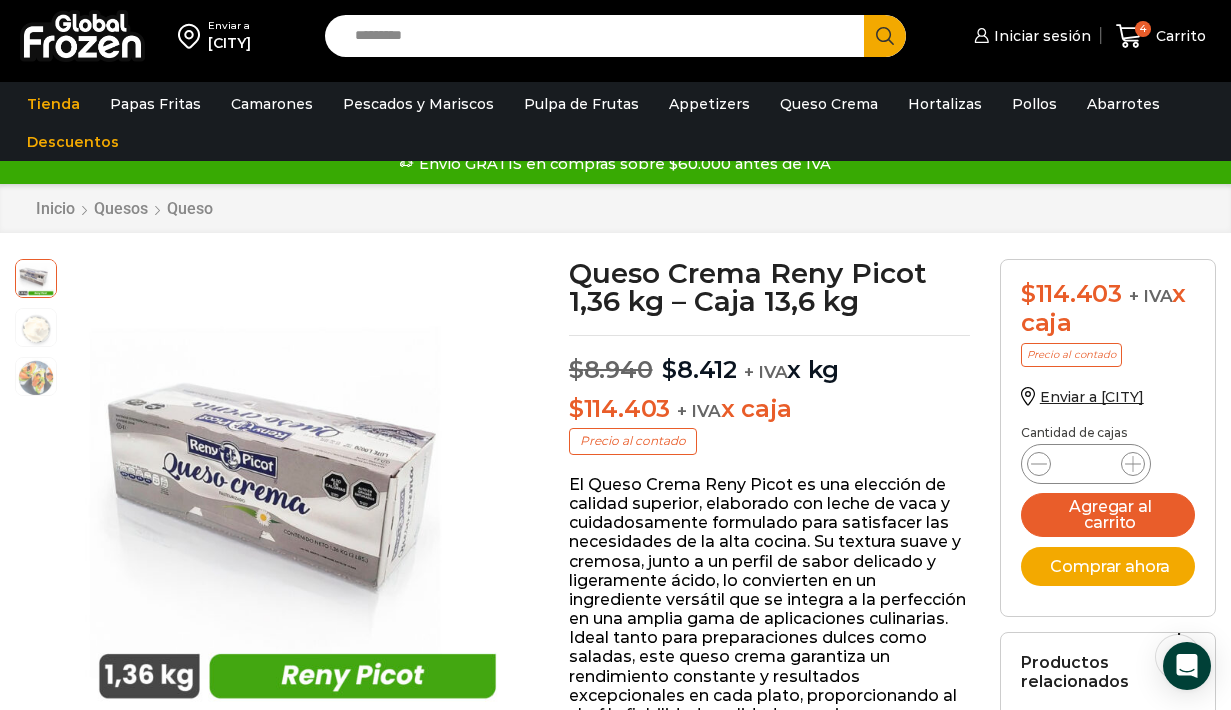click on "Queso Crema Reny Picot 1,36 kg – Caja 13,6 kg
$ 8.940   Original price was: $8.940. $ 8.412 Current price is: $8.412.   + IVA  x kg
$ 114.403   + IVA  x caja
Precio al contado
El Queso Crema Reny Picot es una elección de calidad superior, elaborado con leche de vaca y cuidadosamente formulado para satisfacer las necesidades de la alta cocina. Su textura suave y cremosa, junto a un perfil de sabor delicado y ligeramente ácido, lo convierten en un ingrediente versátil que se integra a la perfección en una amplia gama de aplicaciones culinarias. Ideal tanto para preparaciones dulces como saladas, este queso crema garantiza un rendimiento constante y resultados excepcionales en cada plato, proporcionando al chef la fiabilidad y calidad que exigen sus creaciones.
SKU:  LA01001012
Categoría:  Queso
En stock
Detalles del producto" at bounding box center (769, 1094) 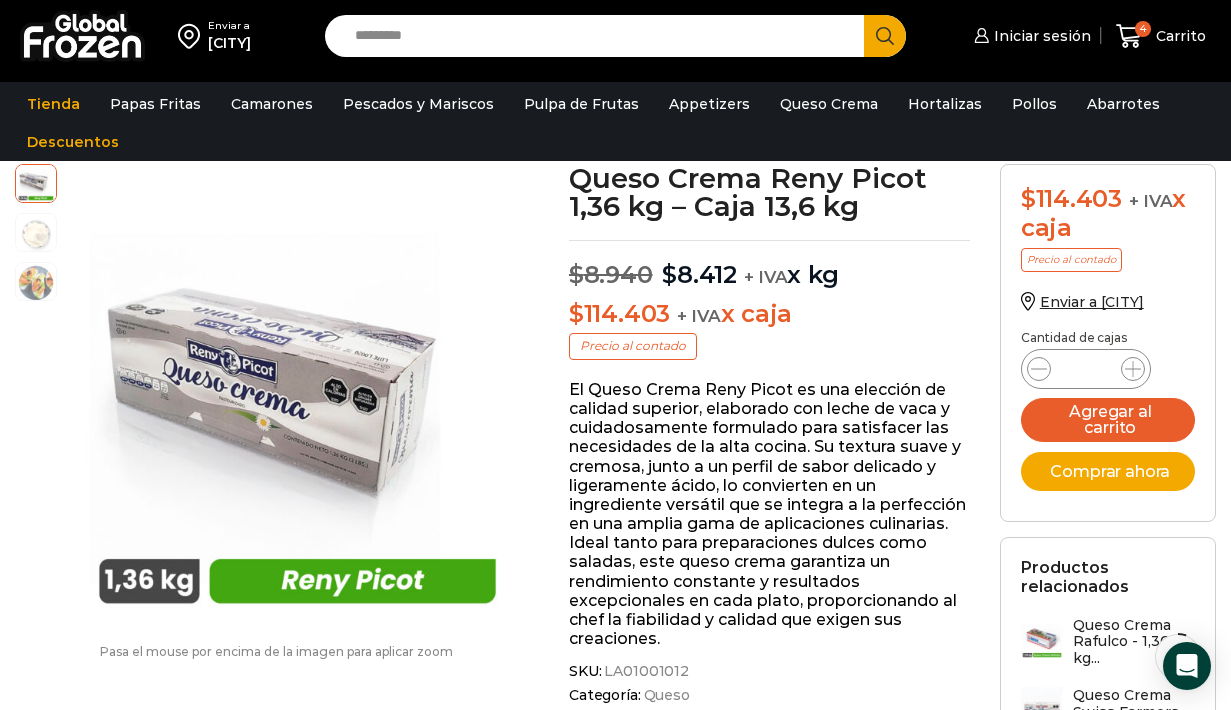 scroll, scrollTop: 95, scrollLeft: 0, axis: vertical 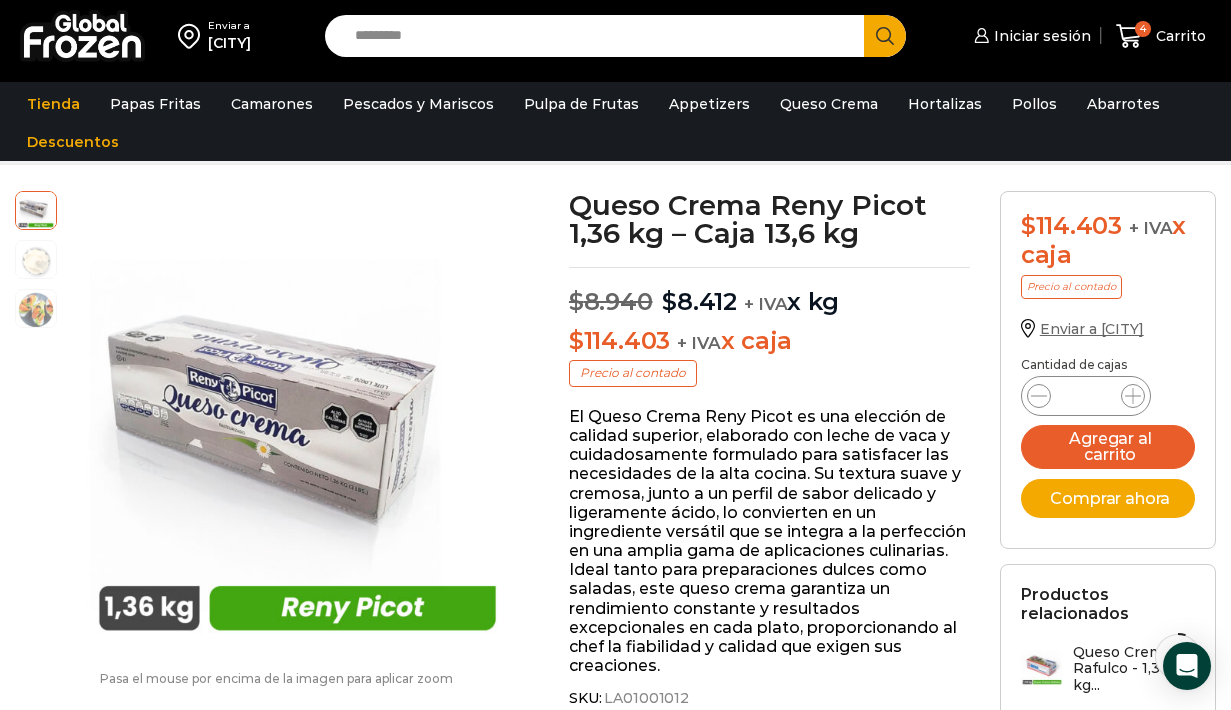 click on "Enviar a [CITY]" at bounding box center (1092, 329) 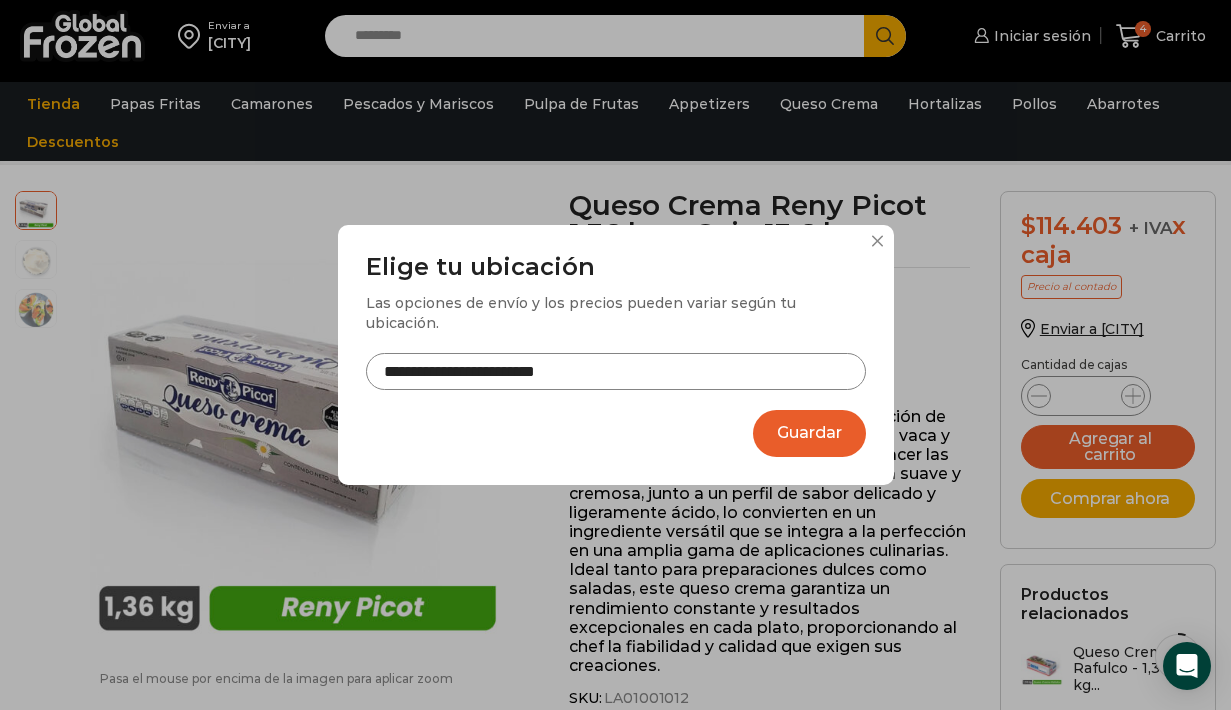 click on "**********" at bounding box center [616, 371] 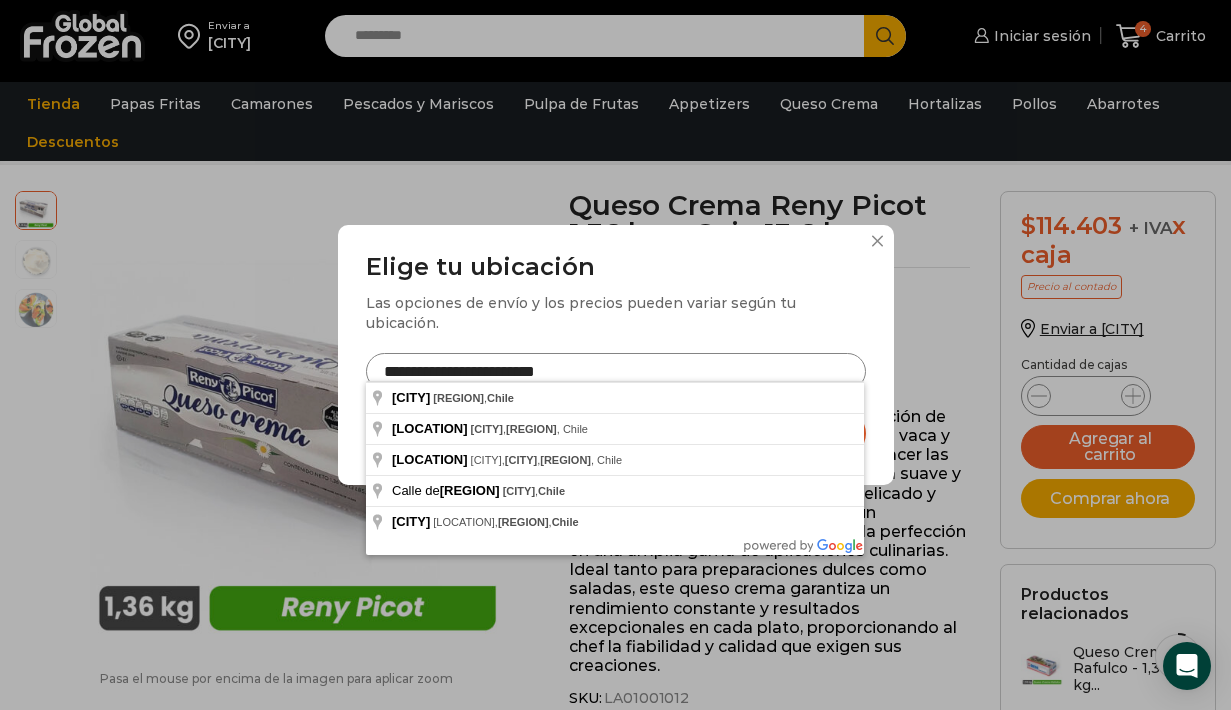 drag, startPoint x: 698, startPoint y: 372, endPoint x: 93, endPoint y: 335, distance: 606.1304 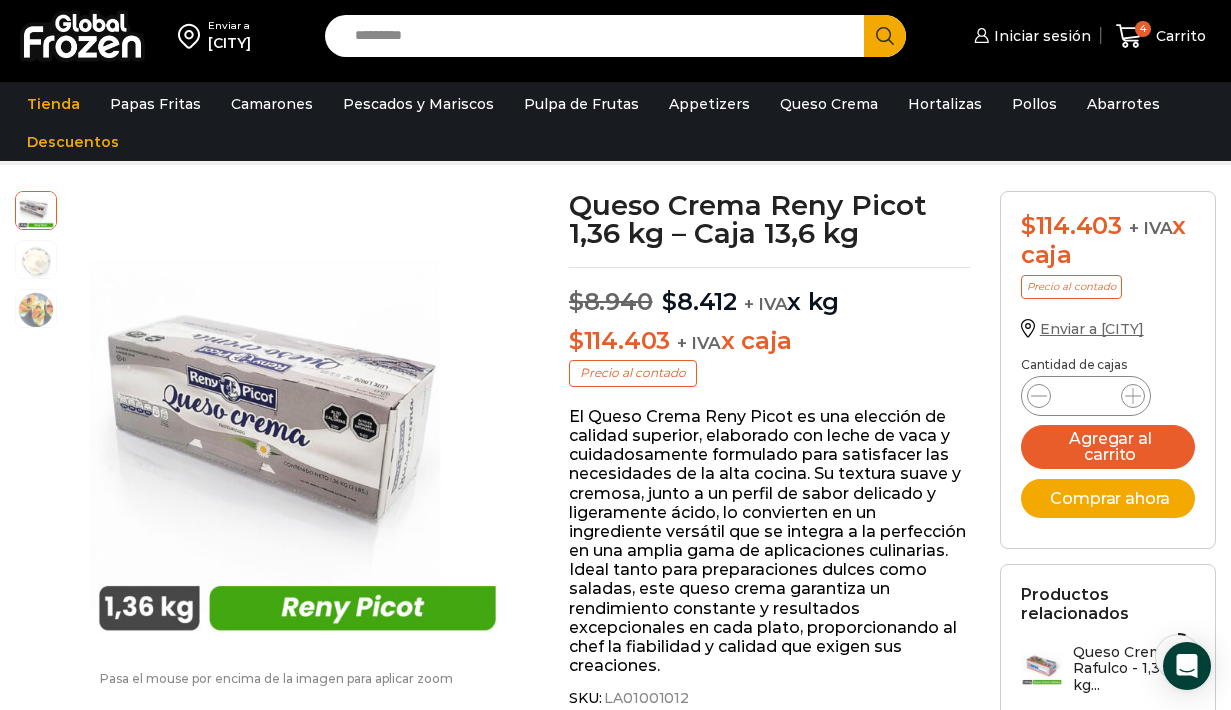 click on "Enviar a Valdivia" at bounding box center [1092, 329] 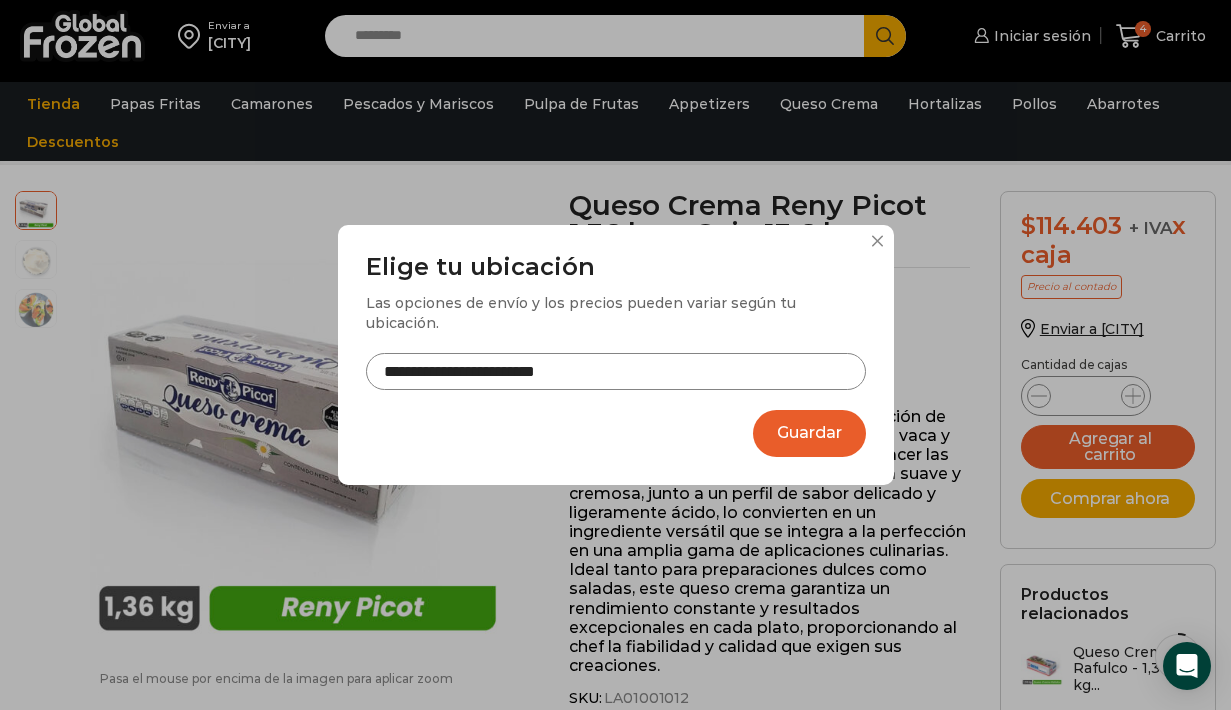 click on "**********" at bounding box center [616, 371] 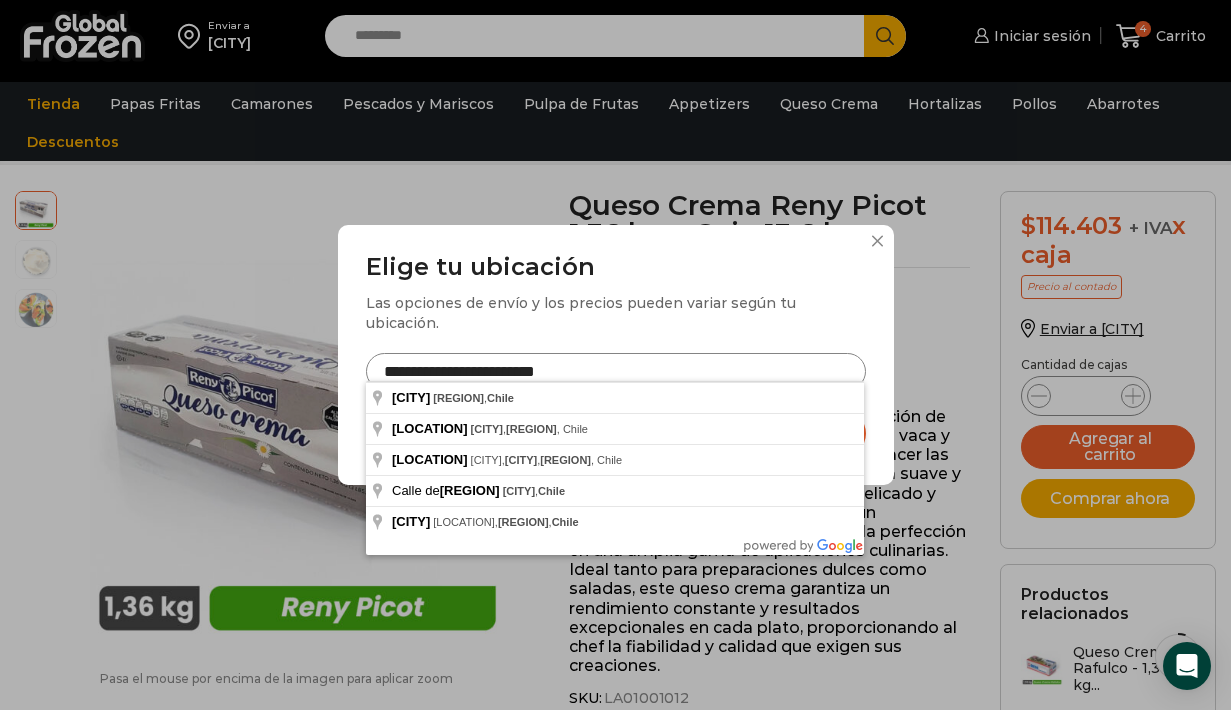 drag, startPoint x: 674, startPoint y: 365, endPoint x: 640, endPoint y: 362, distance: 34.132095 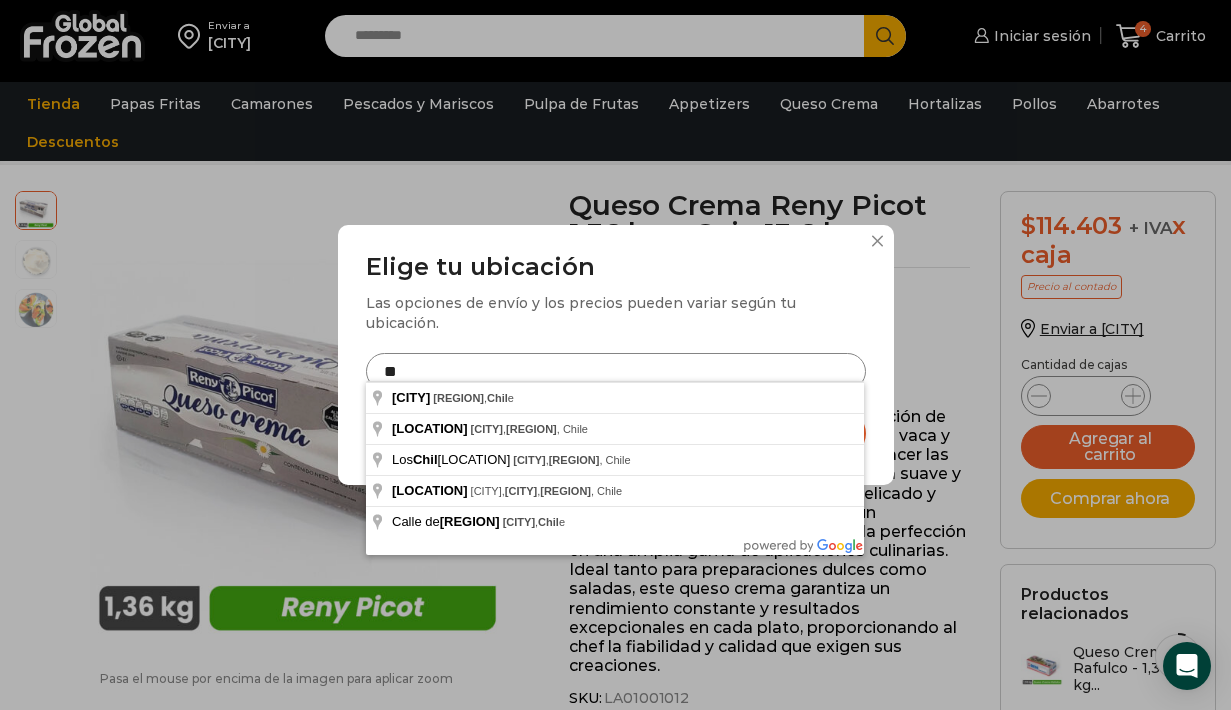 type on "*" 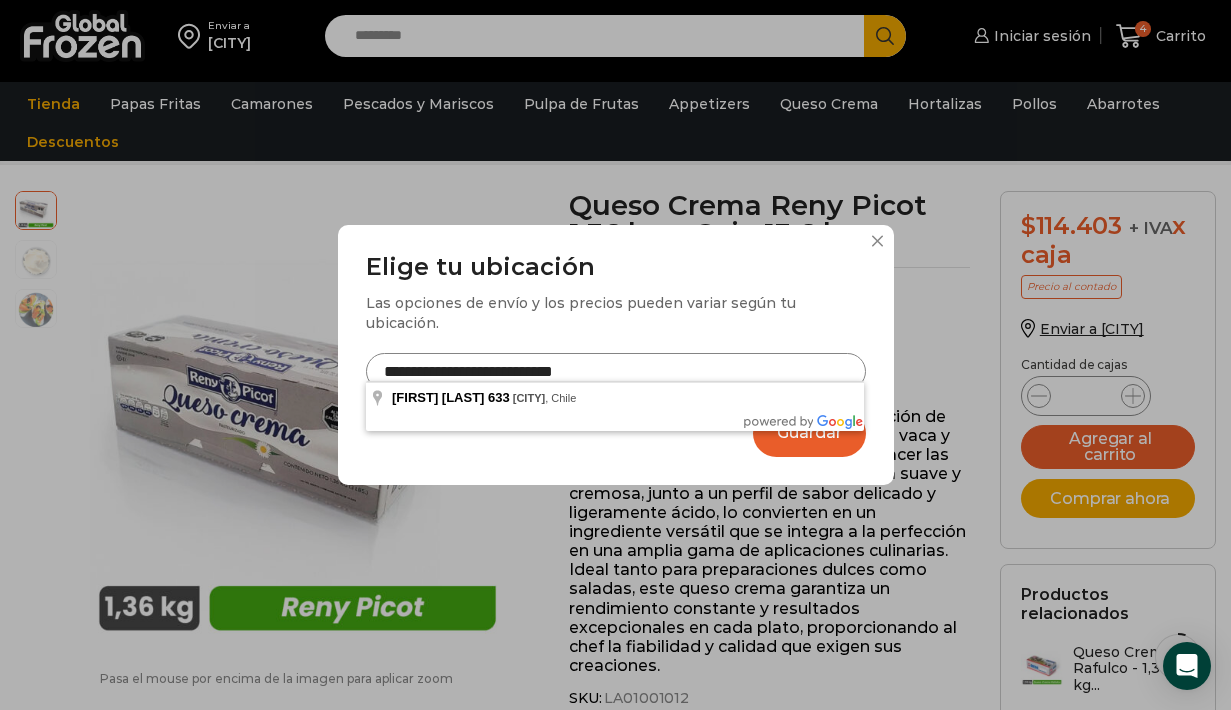 type on "**********" 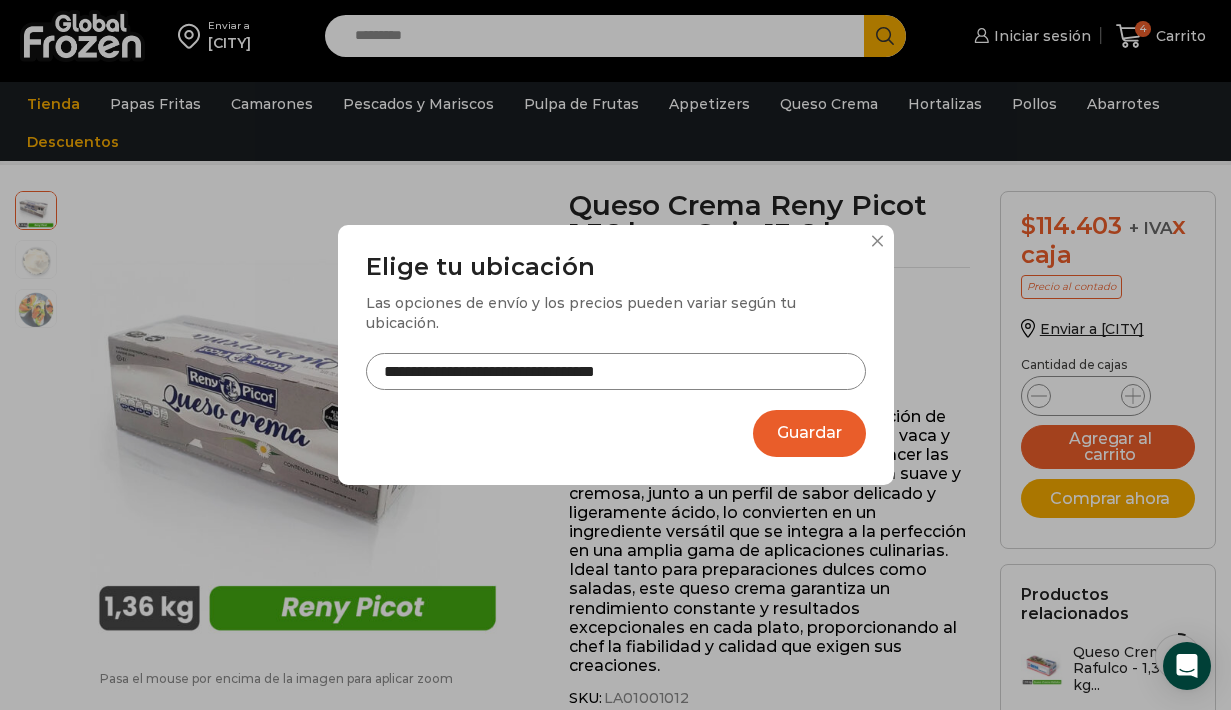 click on "Guardar" at bounding box center [809, 433] 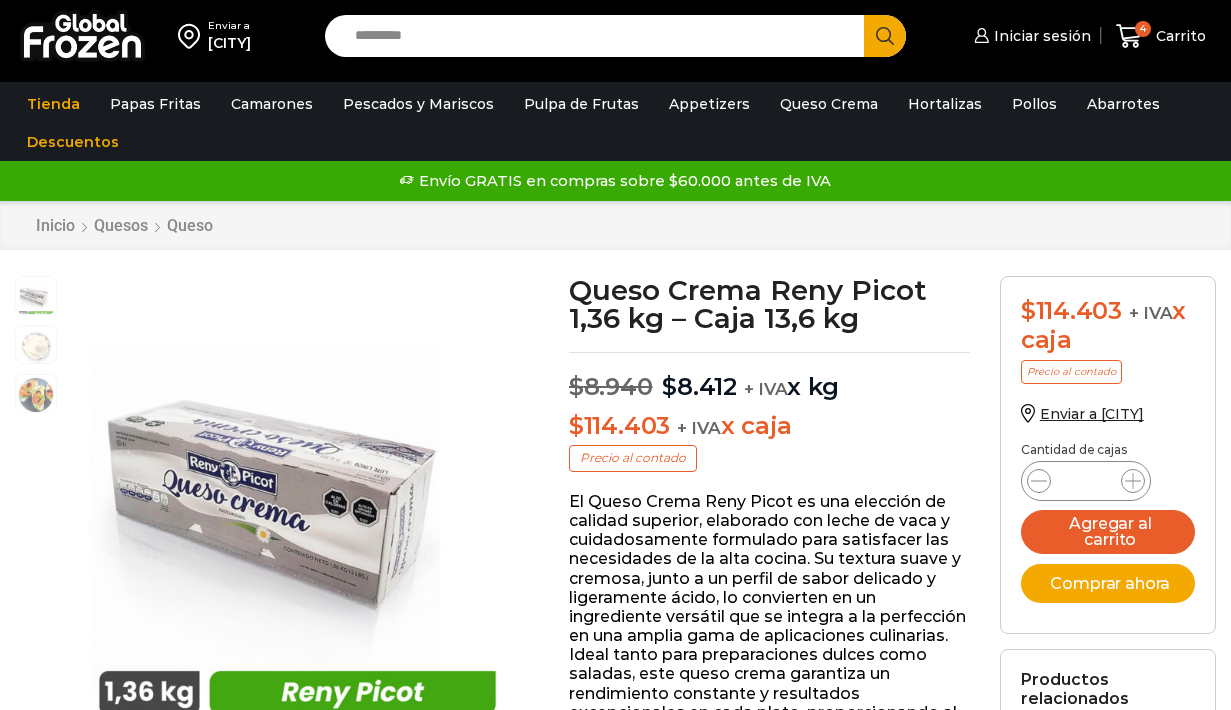 scroll, scrollTop: 1, scrollLeft: 0, axis: vertical 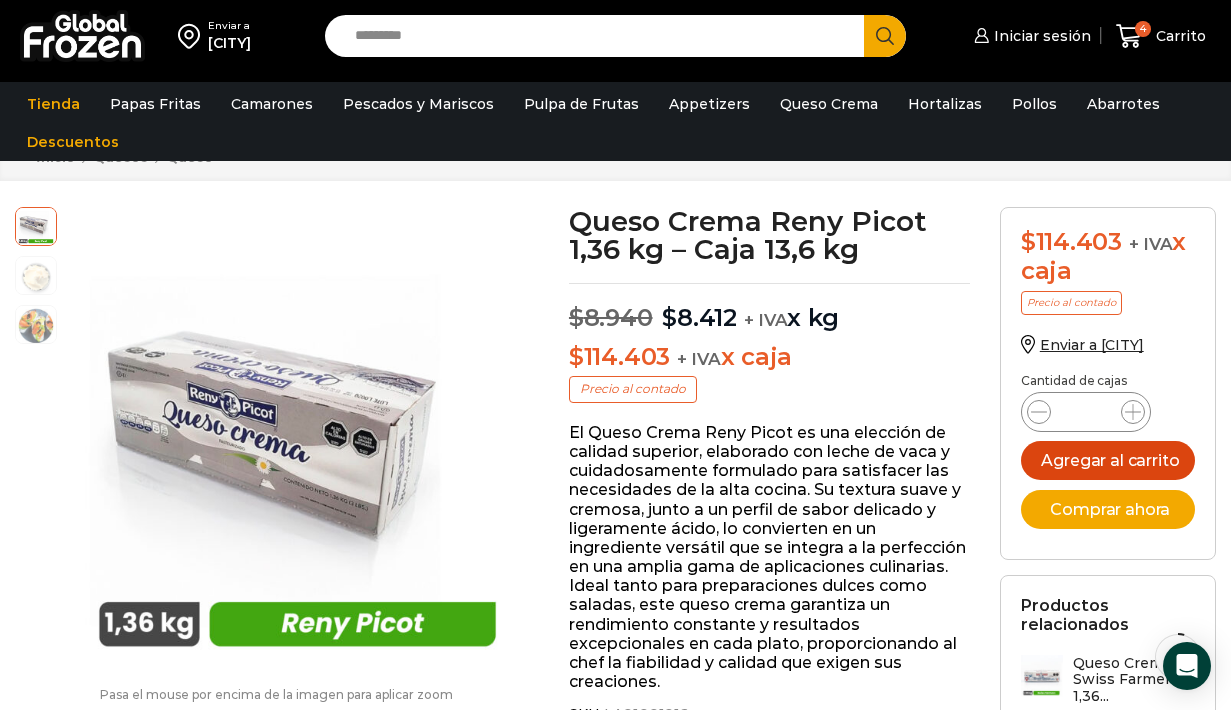 click on "Agregar al carrito" at bounding box center [1108, 460] 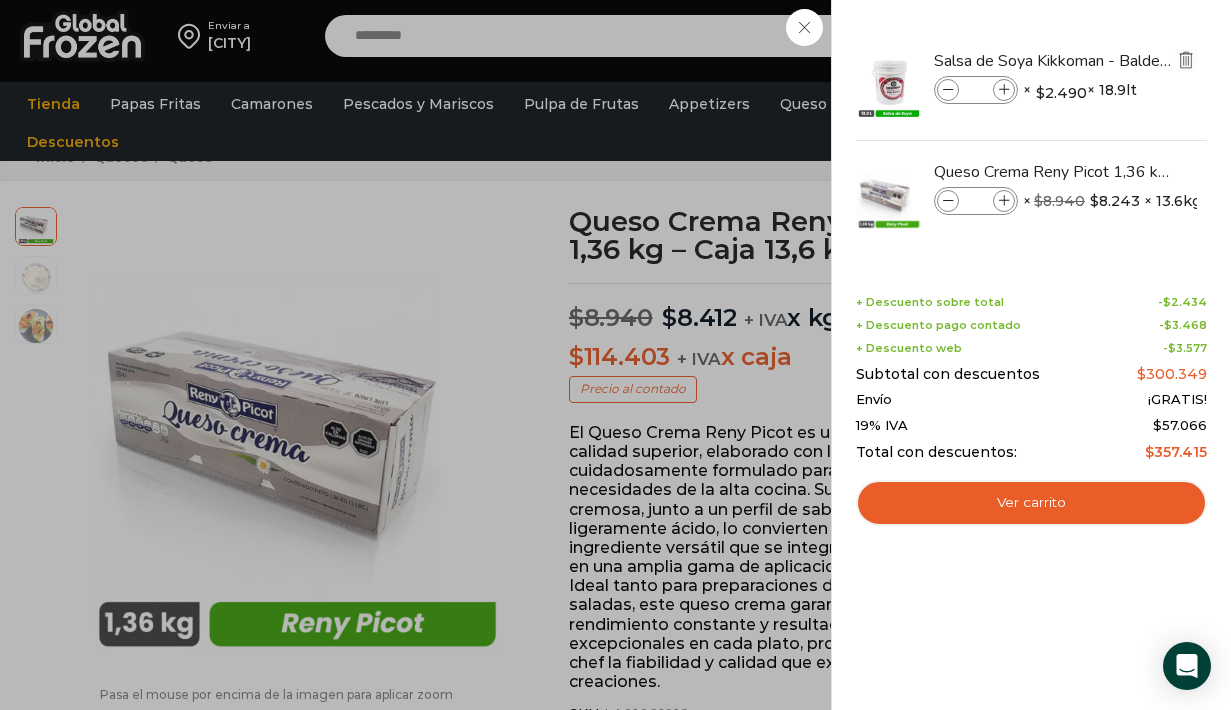 click at bounding box center [1186, 60] 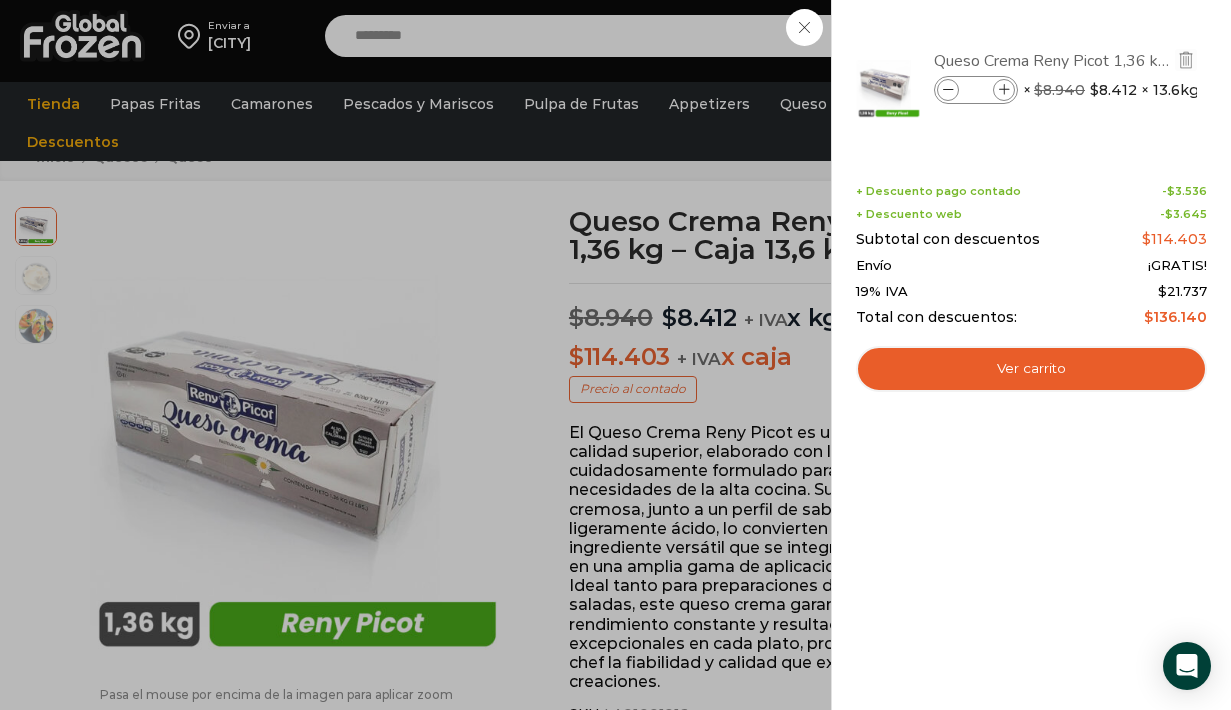 click on "Queso Crema Reny Picot 1,36 kg - Caja 13,6 kg" at bounding box center (1053, 61) 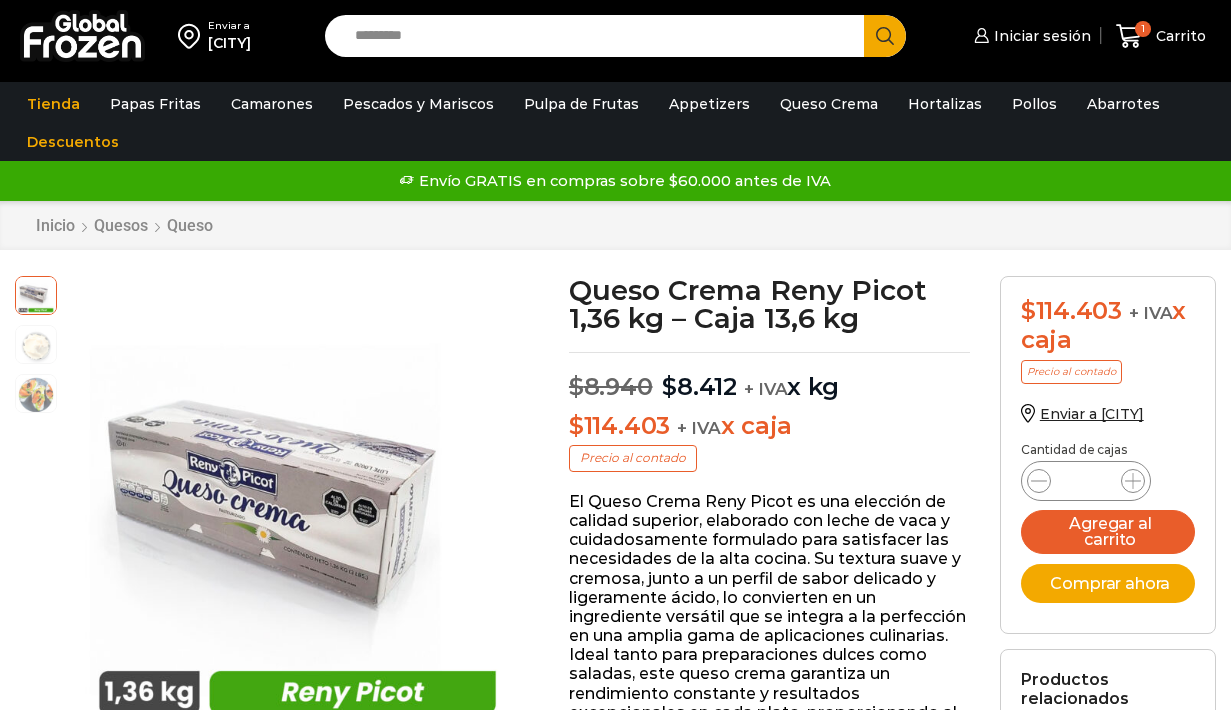 scroll, scrollTop: 1, scrollLeft: 0, axis: vertical 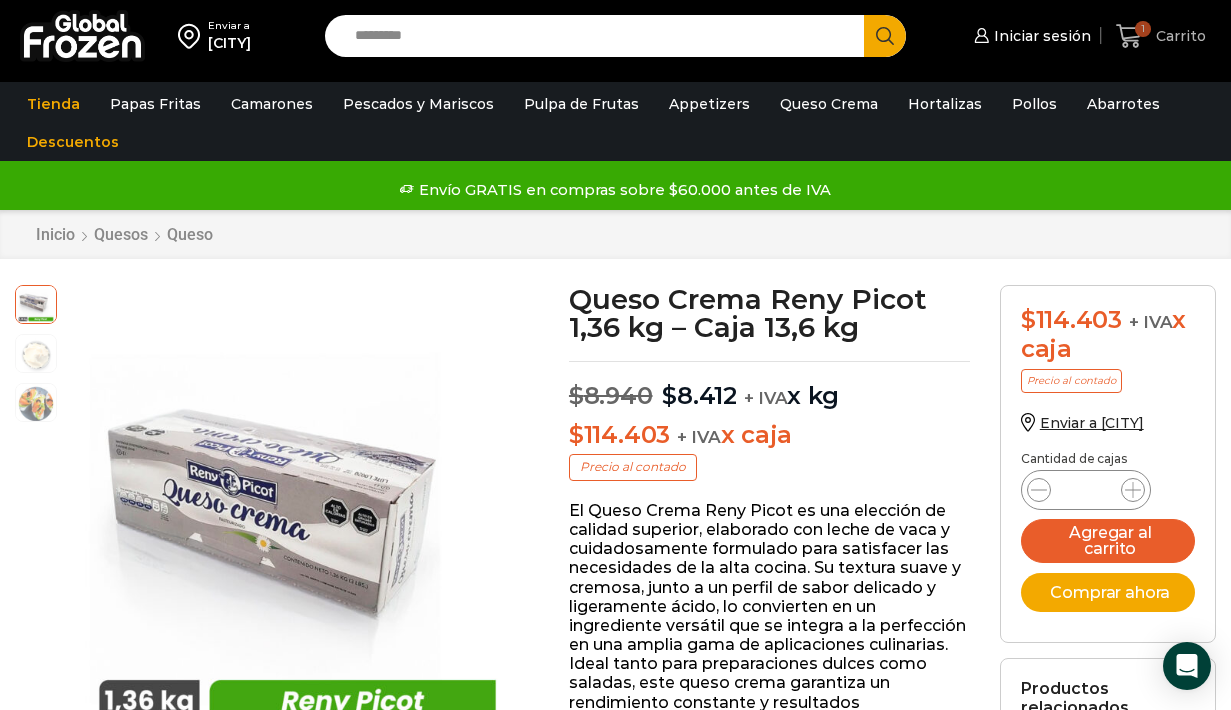click on "1" at bounding box center (1143, 29) 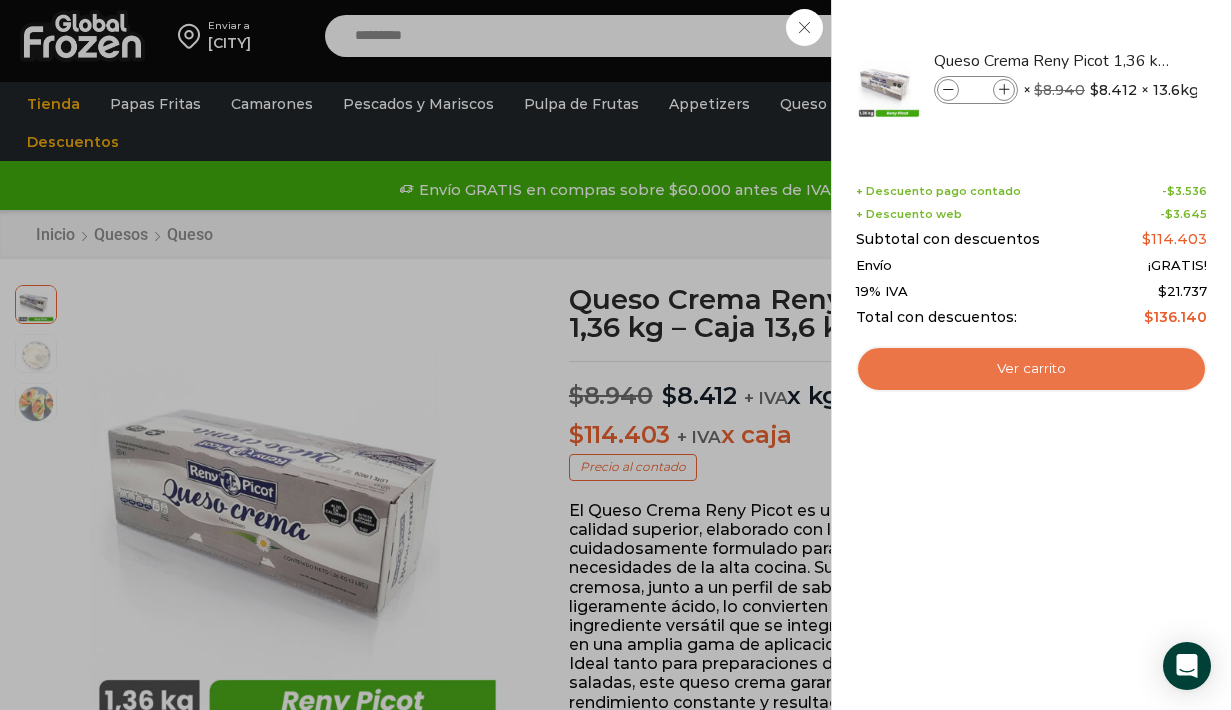 click on "Ver carrito" at bounding box center [1031, 369] 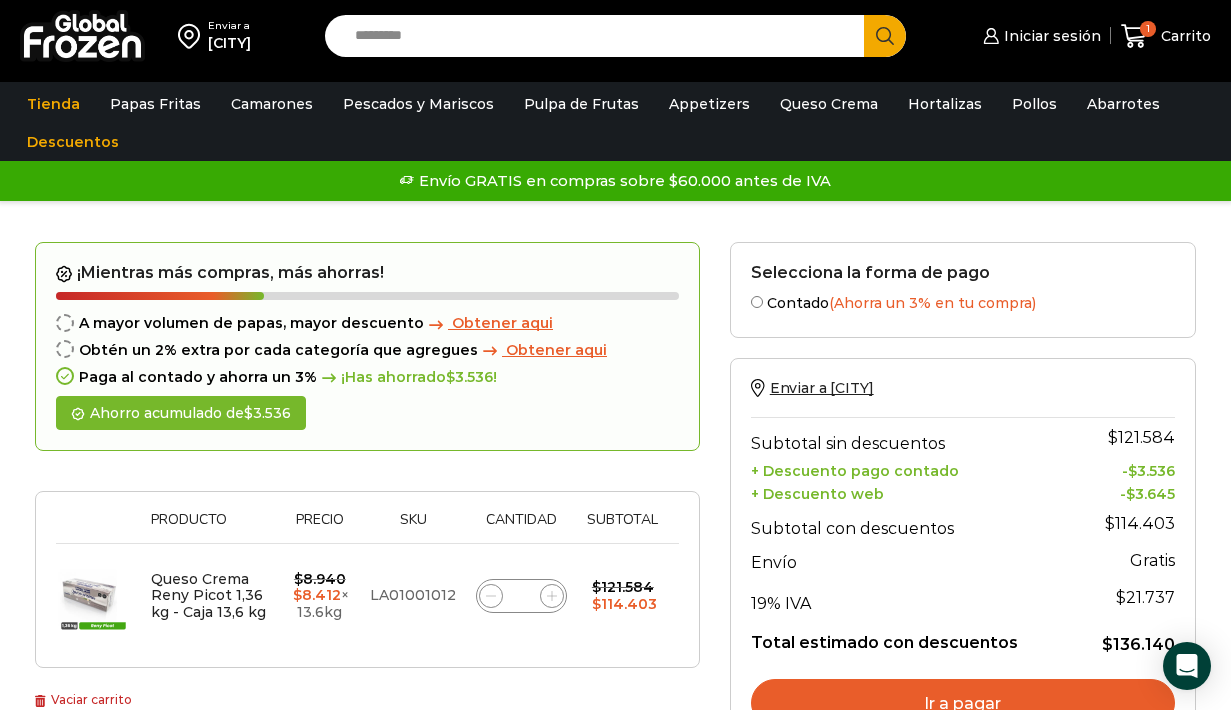 scroll, scrollTop: 0, scrollLeft: 0, axis: both 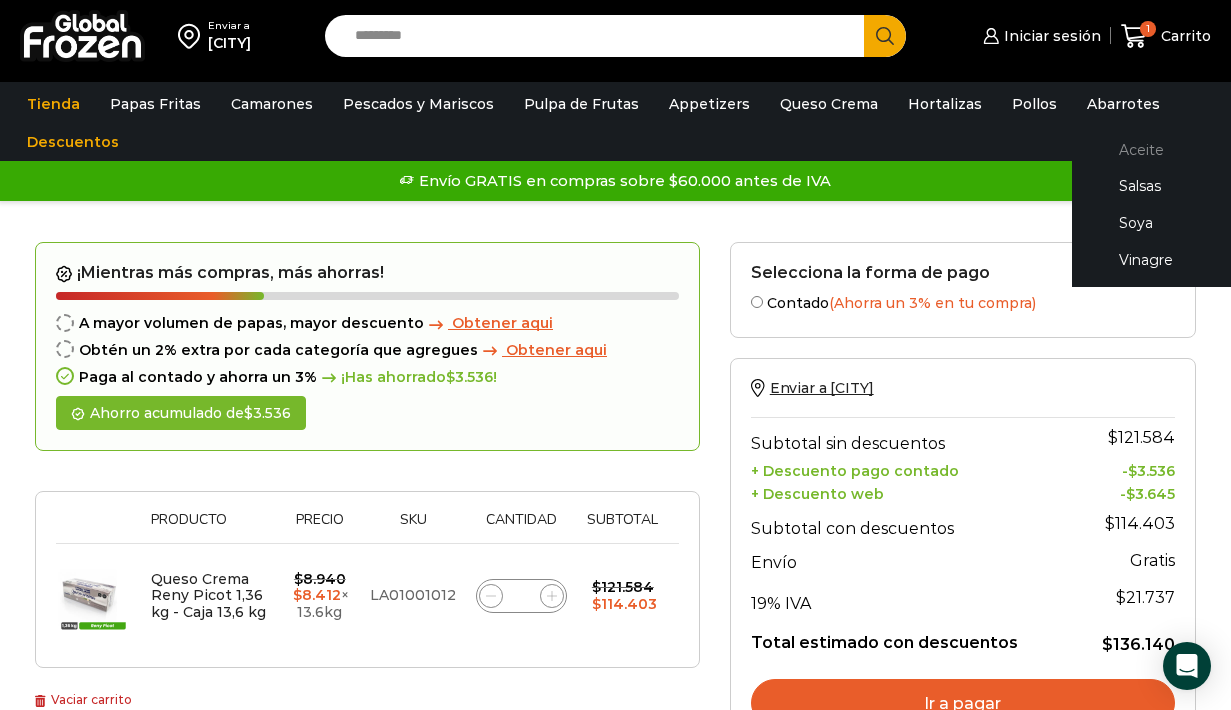 click on "Aceite" at bounding box center (1198, 149) 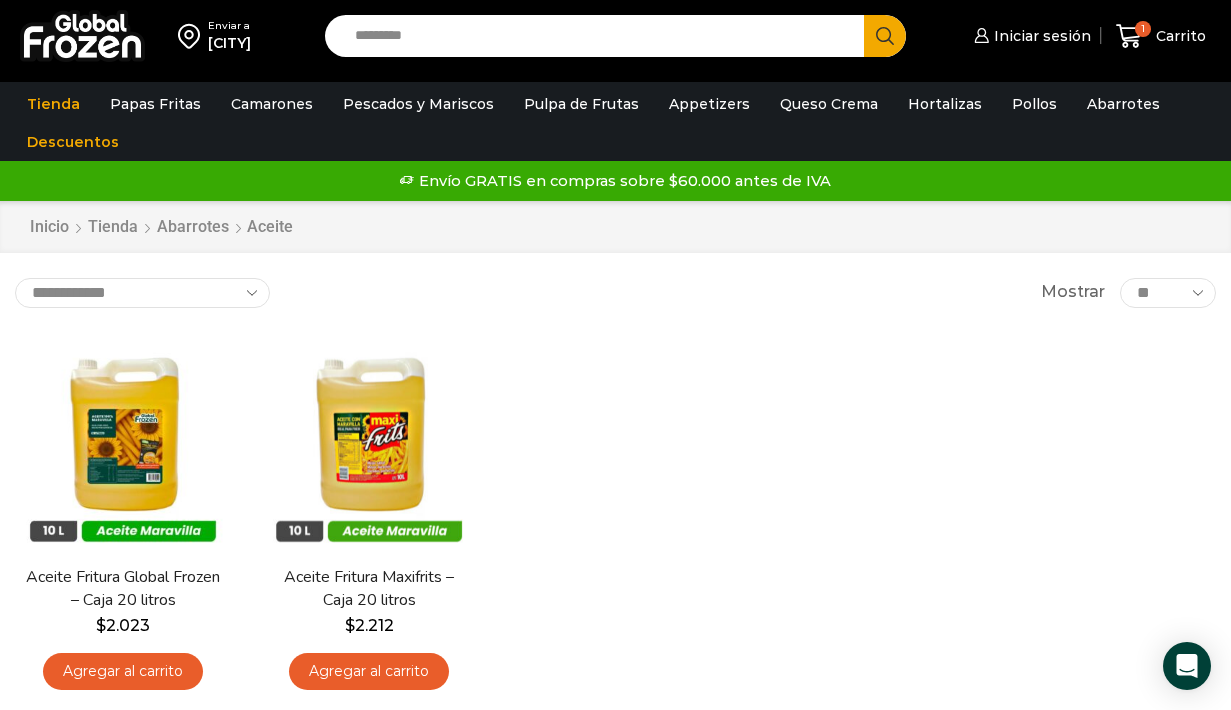 scroll, scrollTop: 0, scrollLeft: 0, axis: both 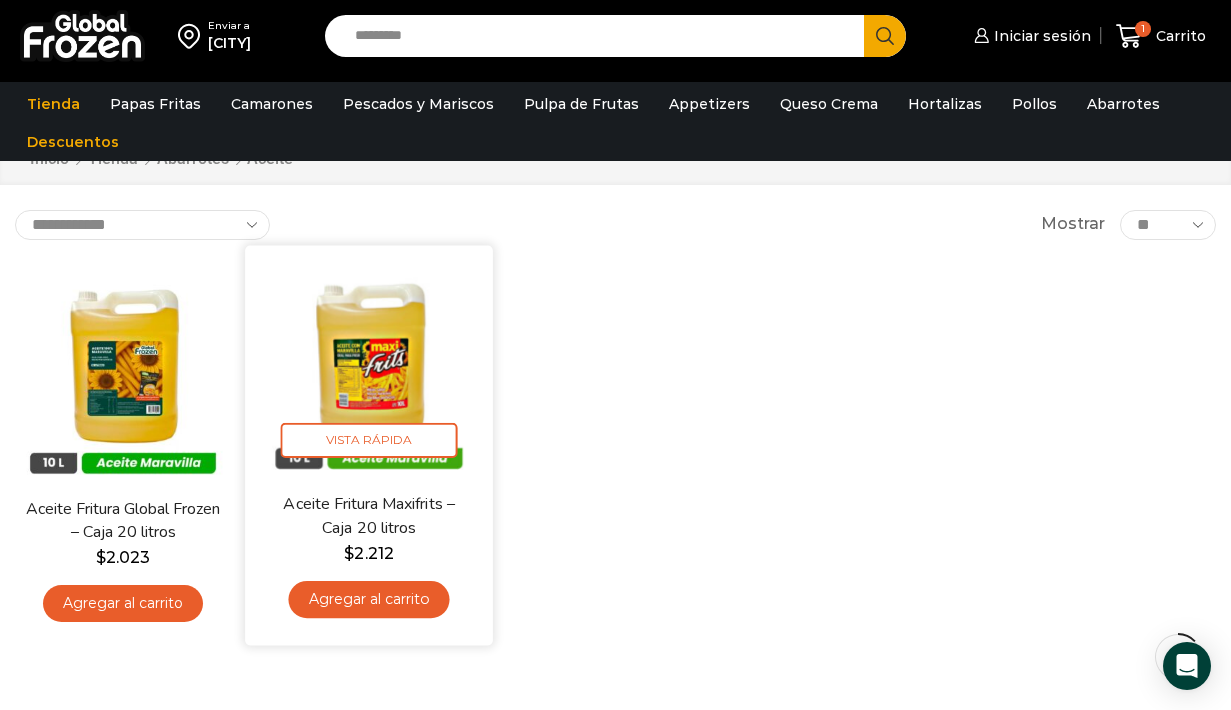 click at bounding box center [369, 369] 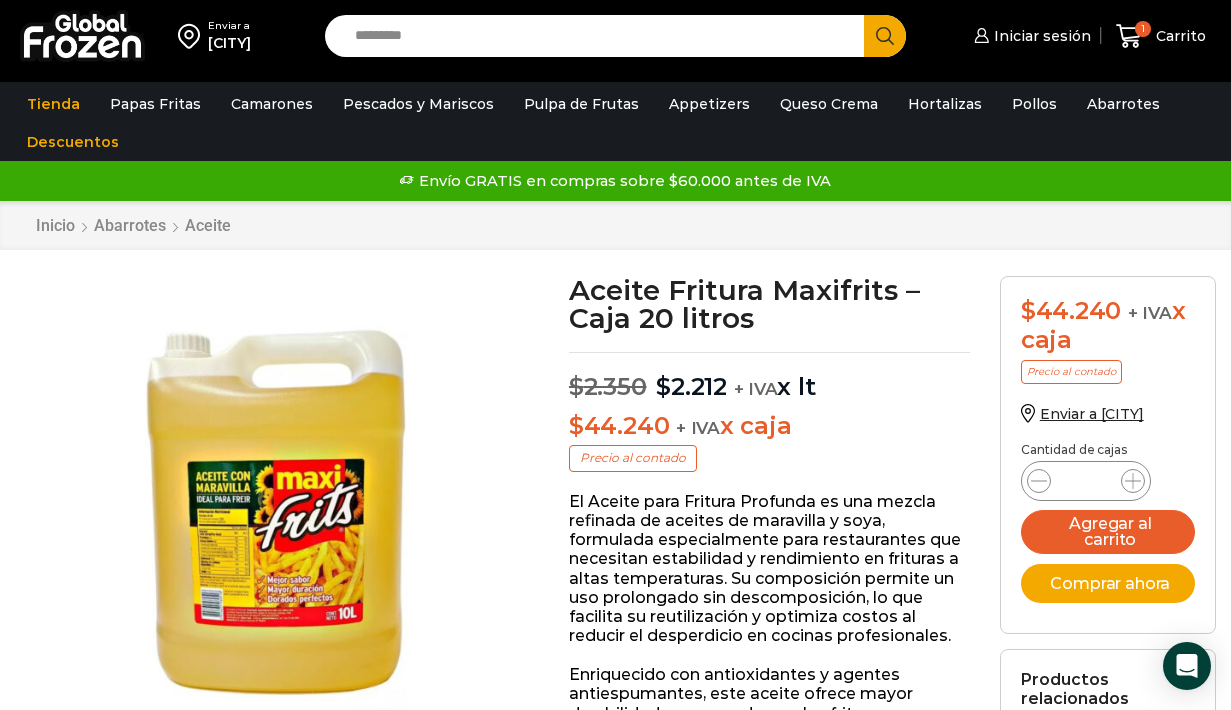scroll, scrollTop: 1, scrollLeft: 0, axis: vertical 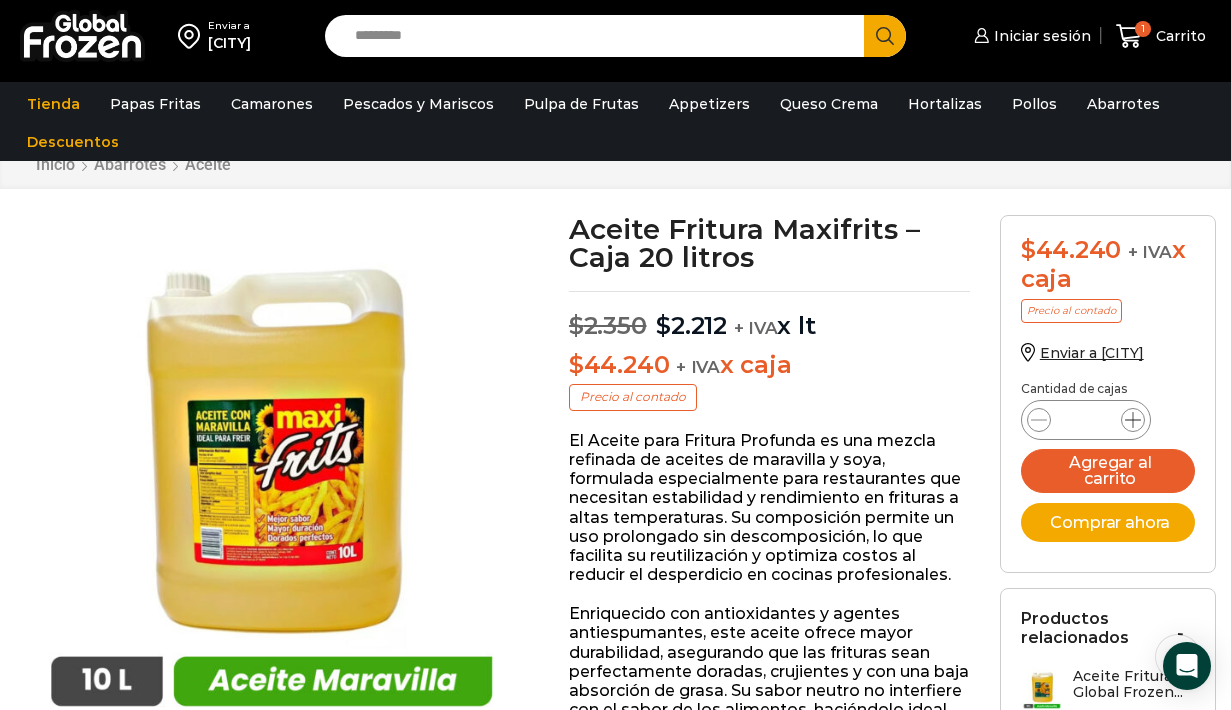 click 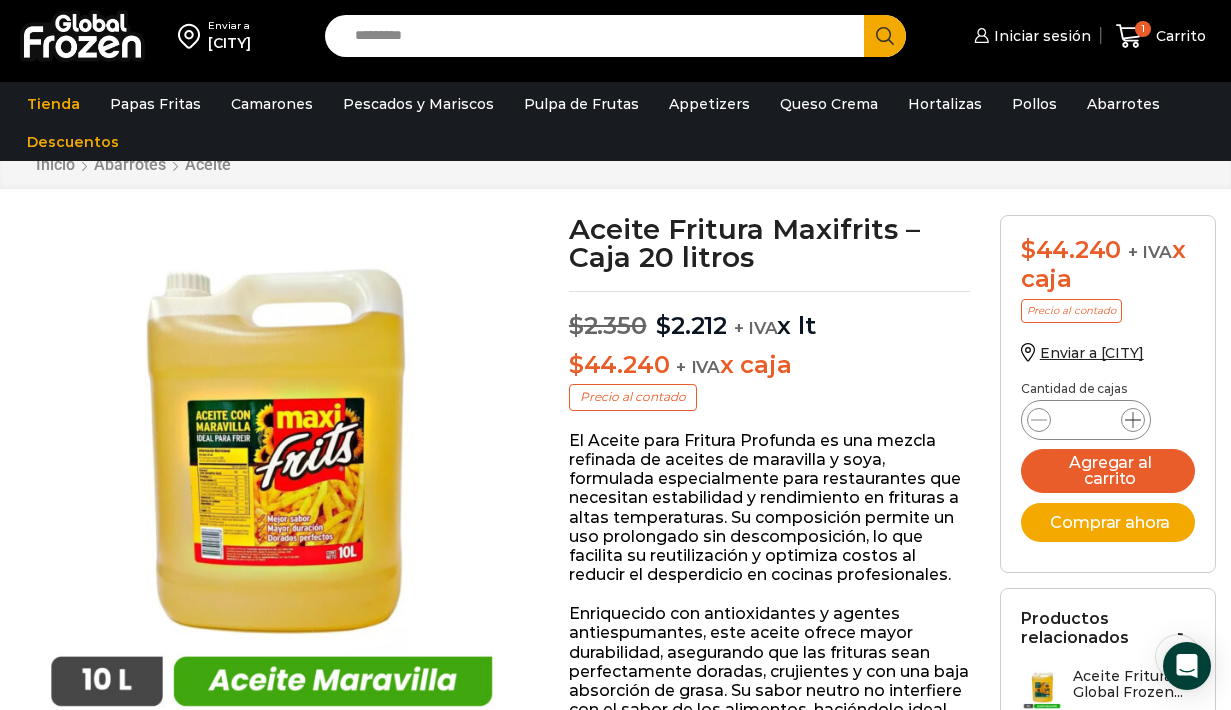 click 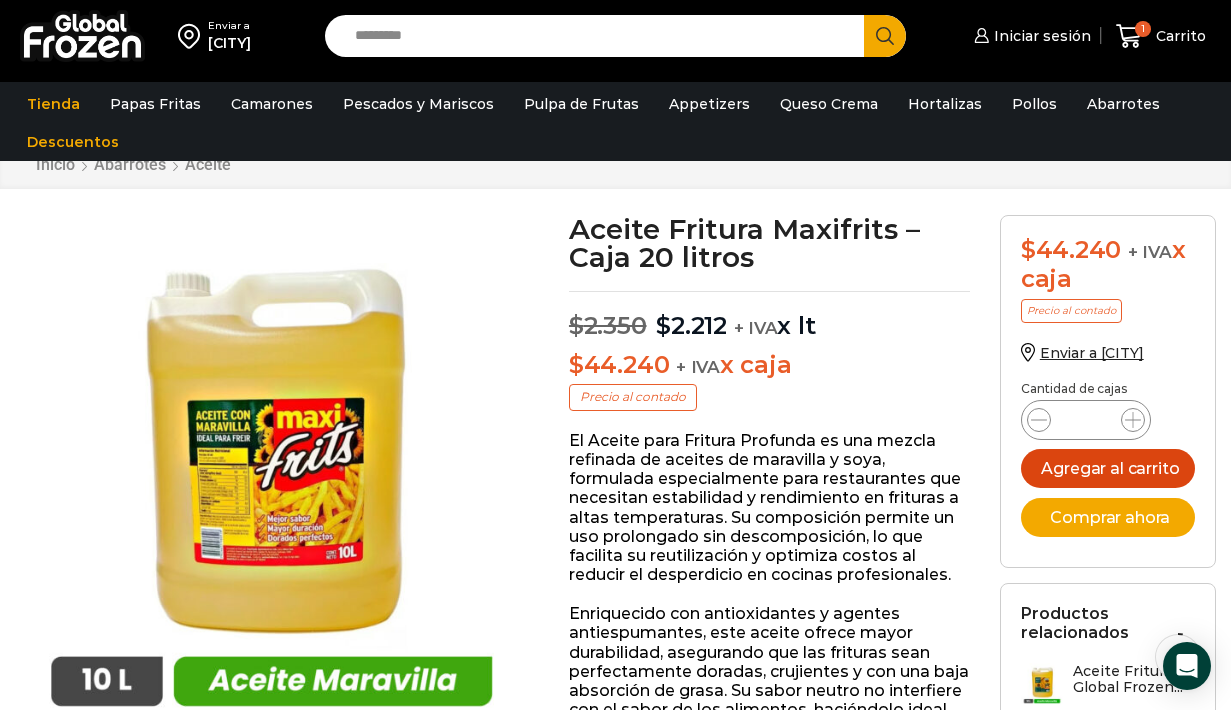 click on "Agregar al carrito" at bounding box center (1108, 468) 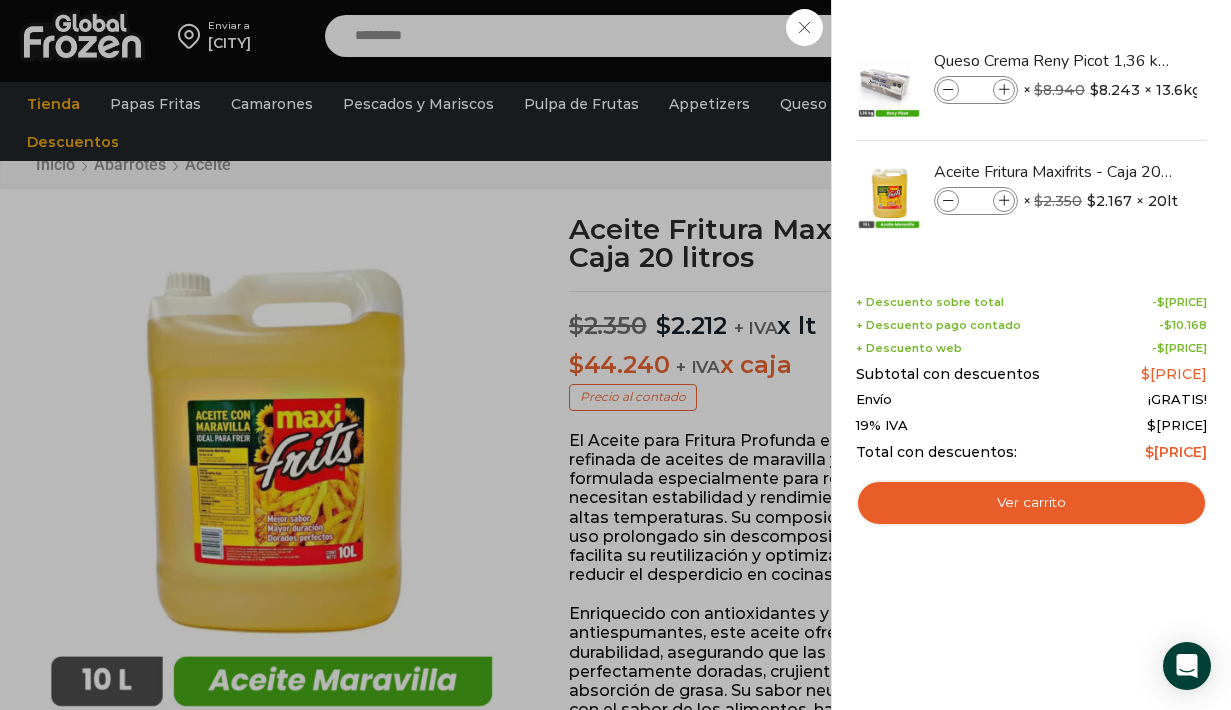 click on "Shopping cart                     (6)
+ Descuento sobre total - $ 7.134
+ Descuento pago contado - $ 10.168
+ Descuento web - $ 10.477
Subtotal con descuentos $ 328.805
Envío ¡GRATIS!
19% IVA $ 62.473
Total con descuentos: $ 391.278" at bounding box center [1031, 388] 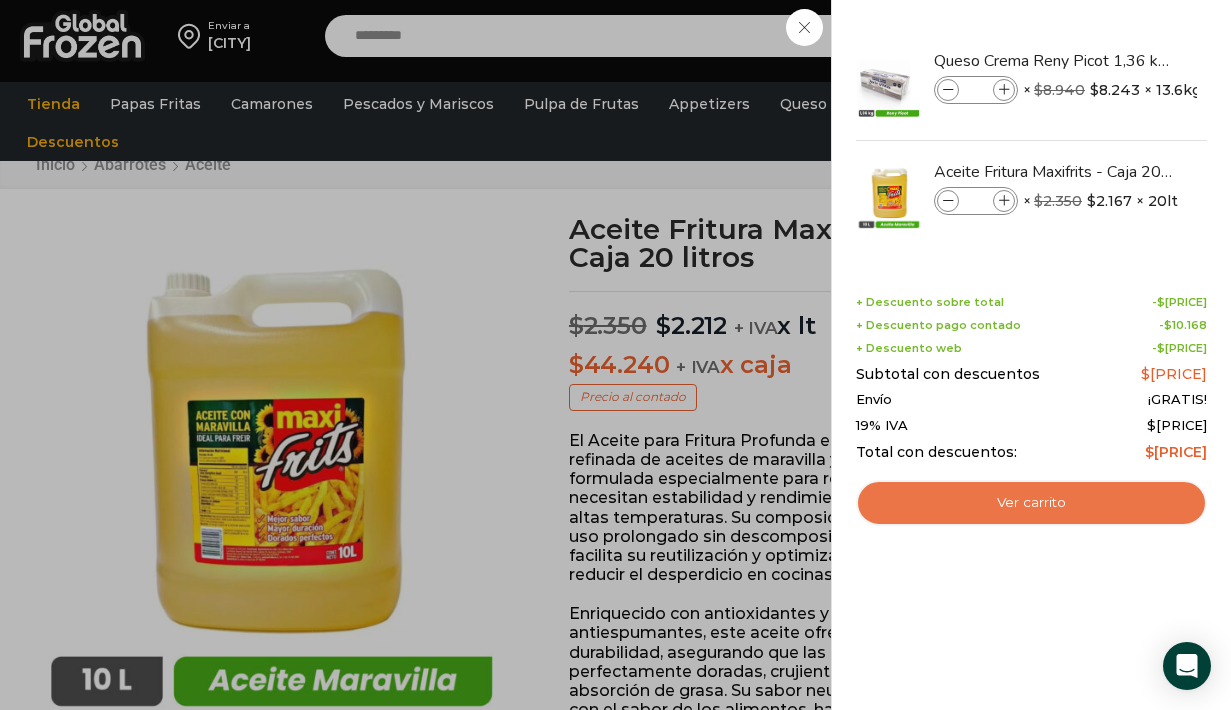 click on "Ver carrito" at bounding box center [1031, 503] 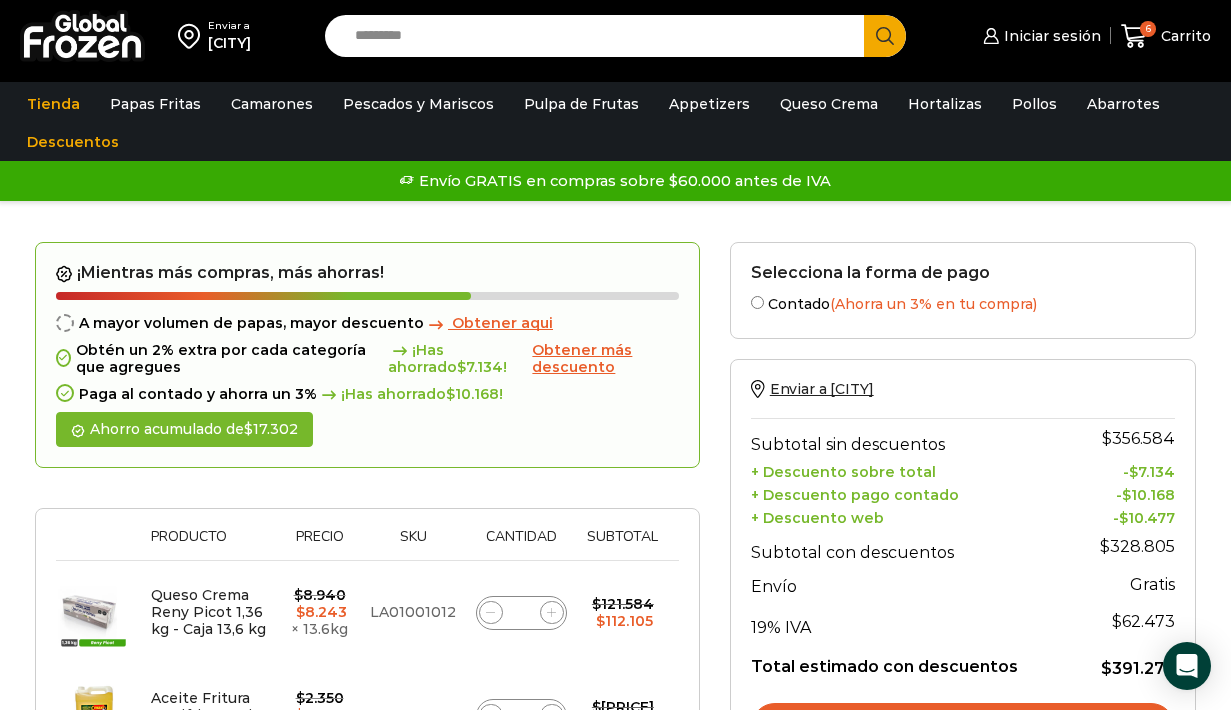 scroll, scrollTop: 0, scrollLeft: 0, axis: both 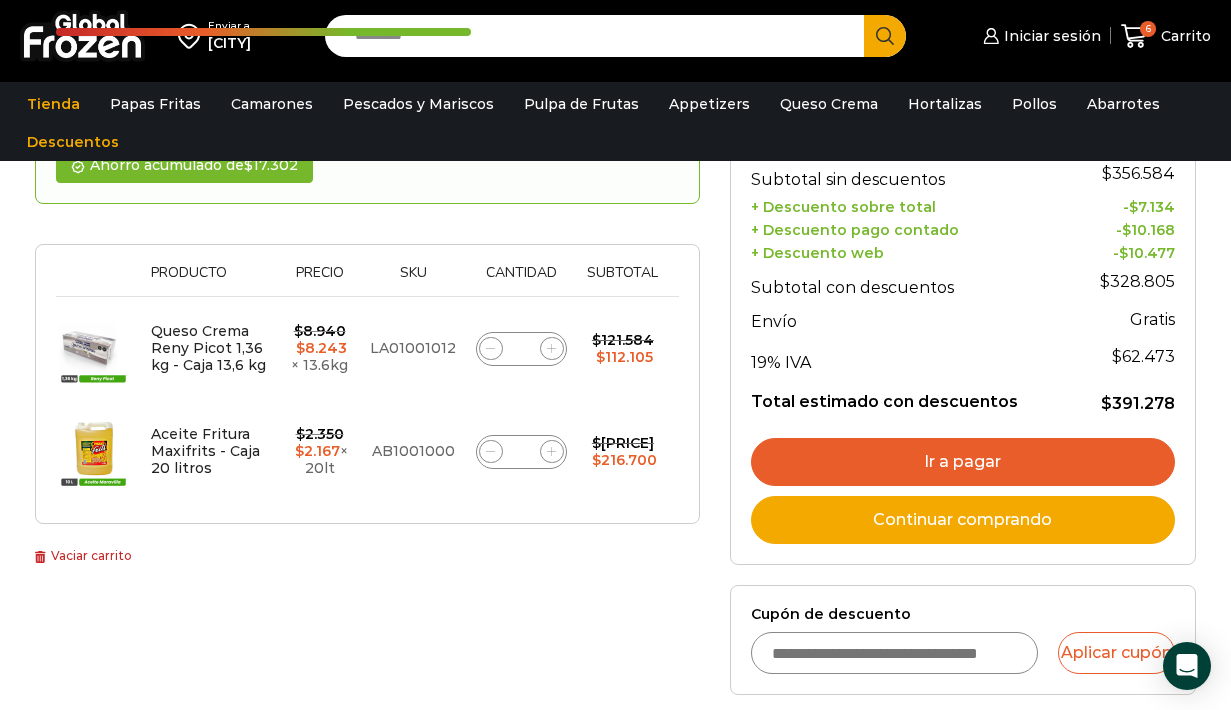click 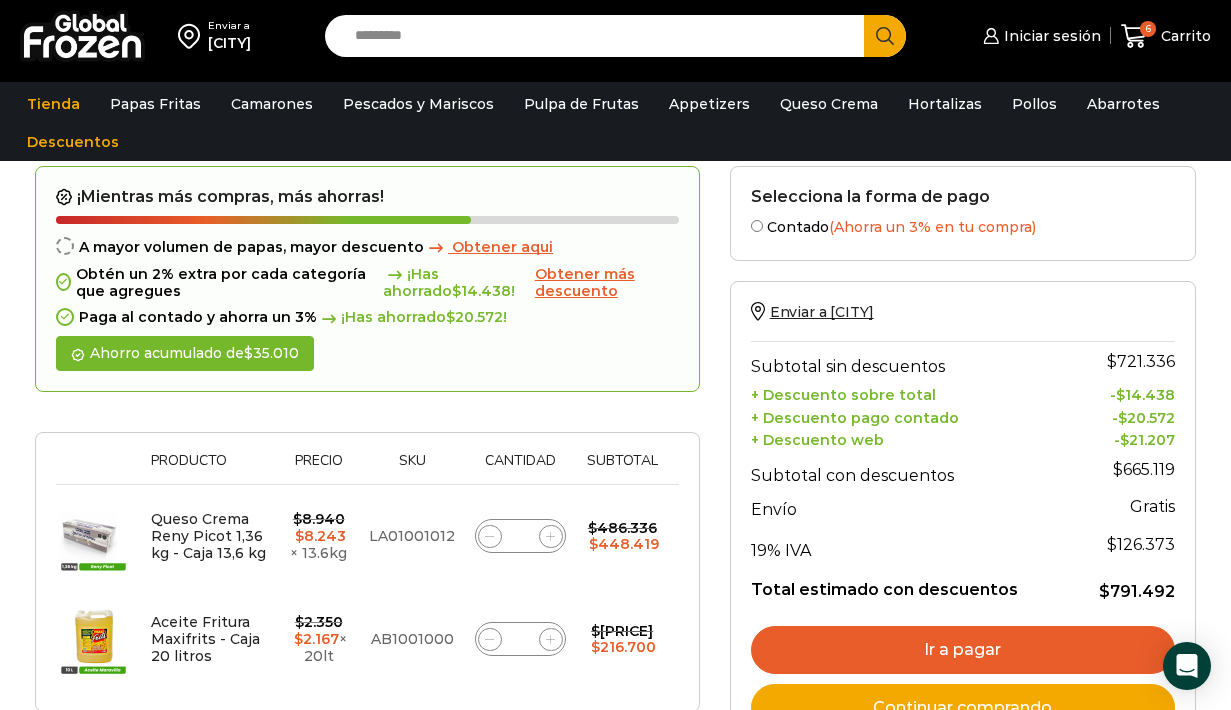 scroll, scrollTop: 409, scrollLeft: 0, axis: vertical 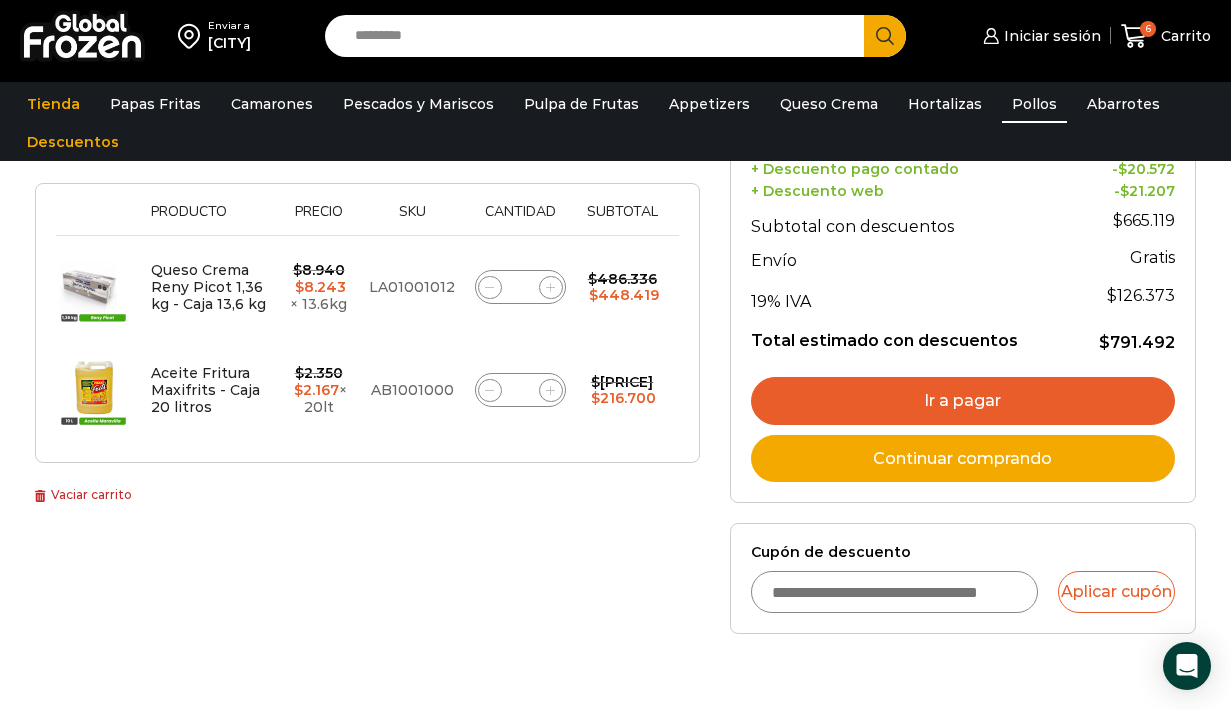 click on "Pollos" at bounding box center (1034, 104) 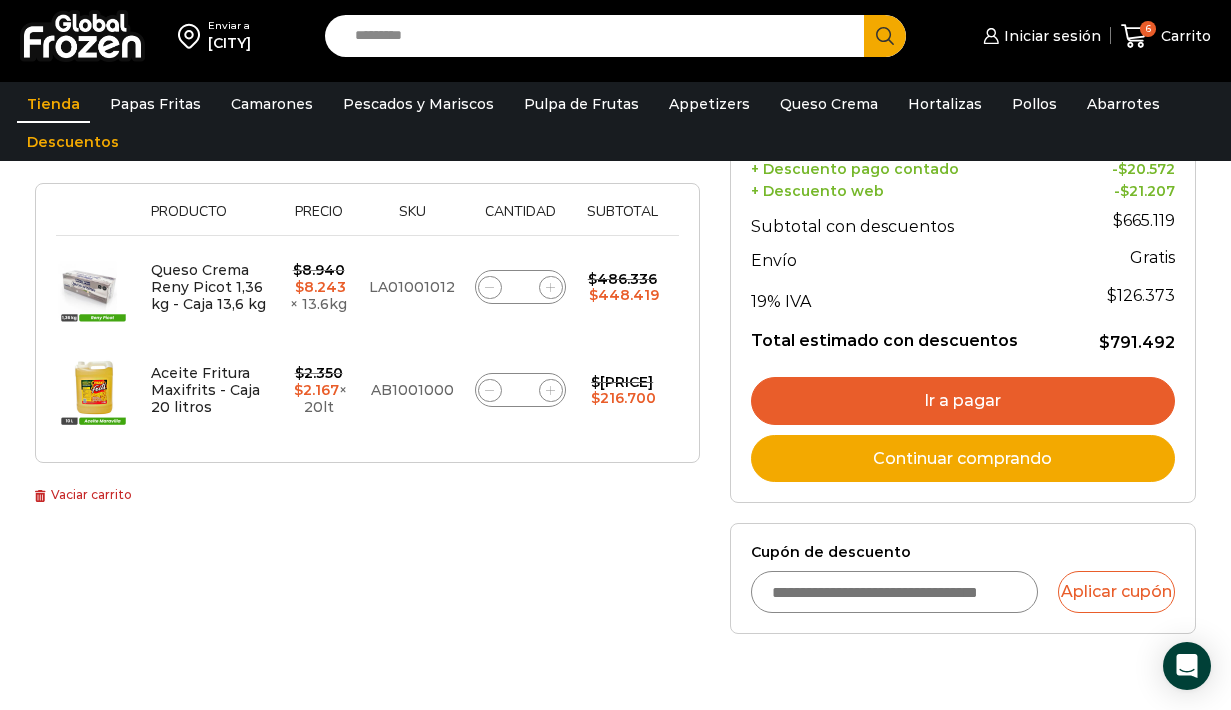 click on "Tienda" at bounding box center (53, 104) 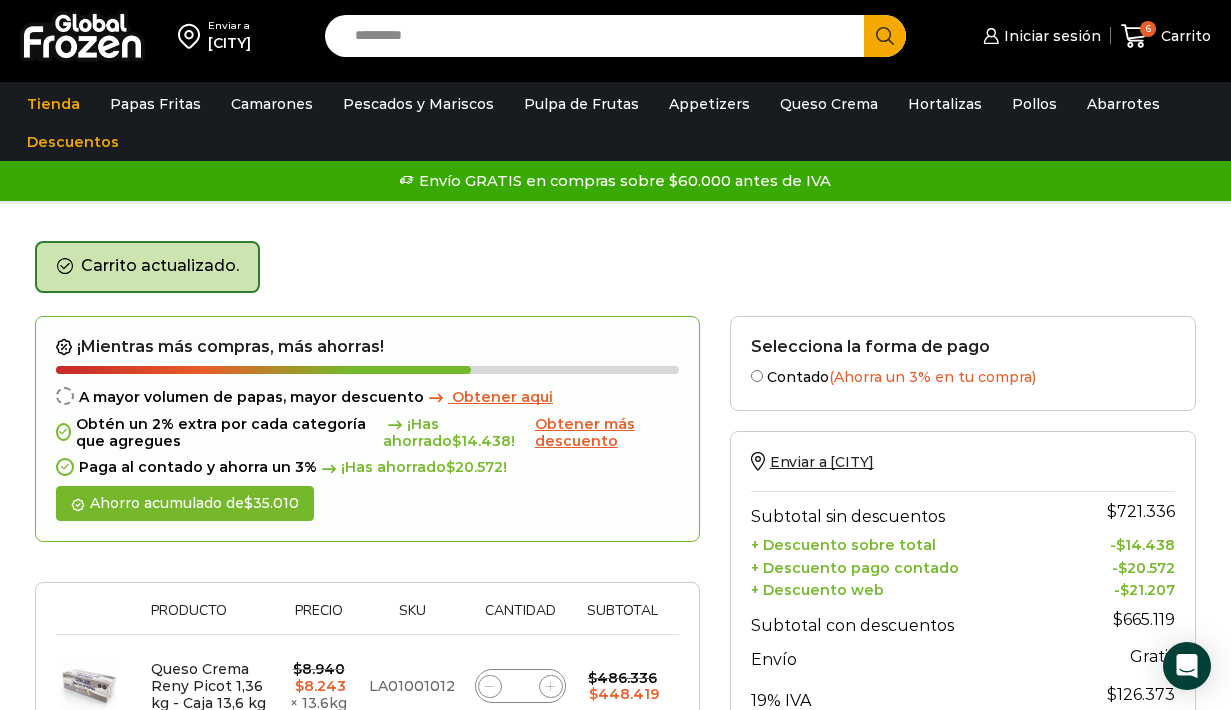 drag, startPoint x: 225, startPoint y: 621, endPoint x: 74, endPoint y: 618, distance: 151.0298 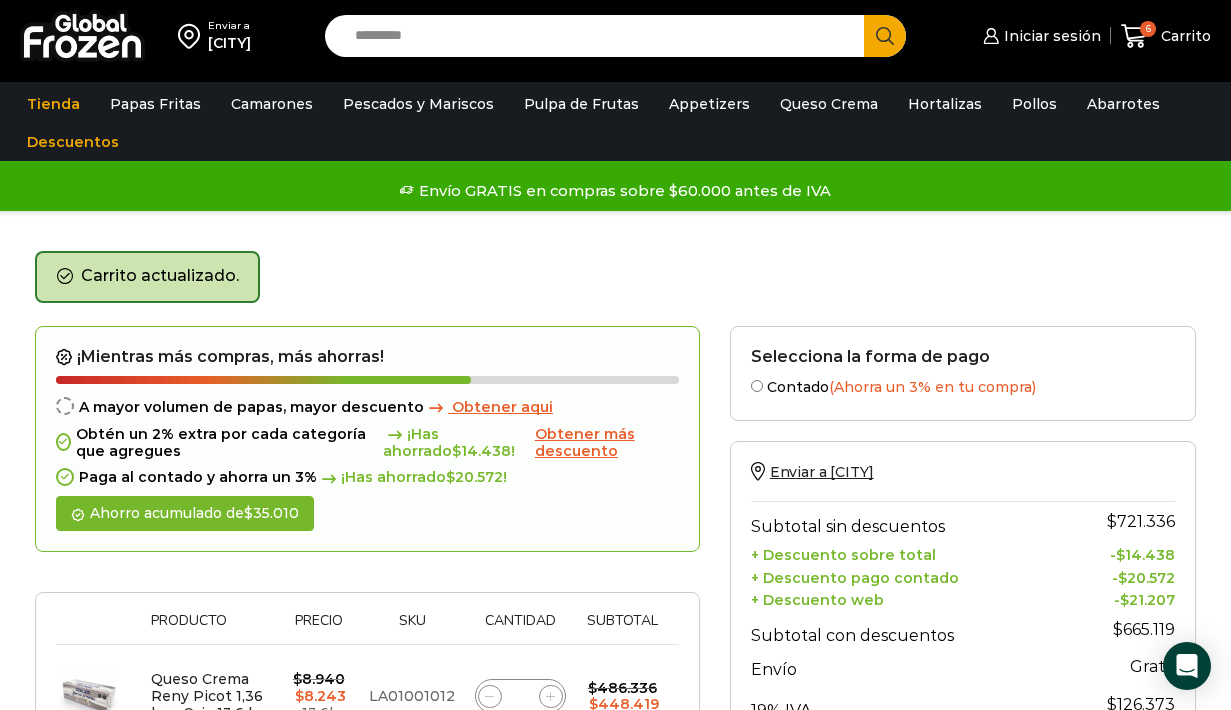 click on "ventas@globalfrozen.com" at bounding box center (132, 1243) 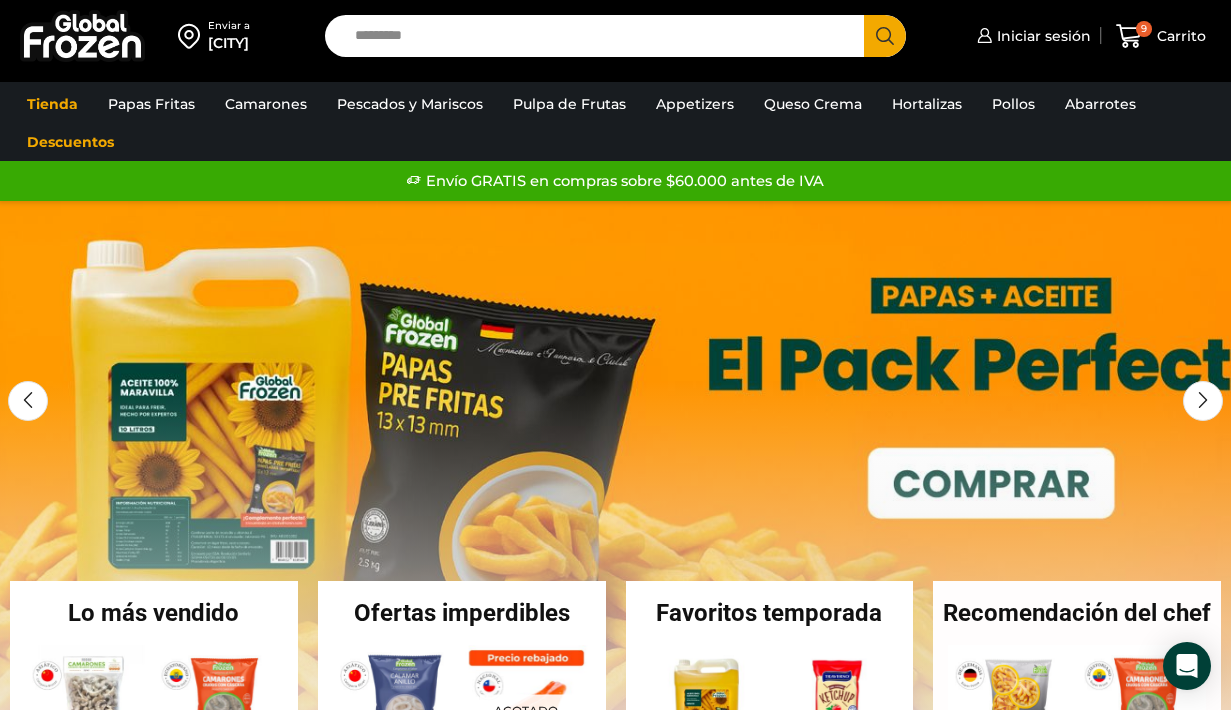 scroll, scrollTop: 0, scrollLeft: 0, axis: both 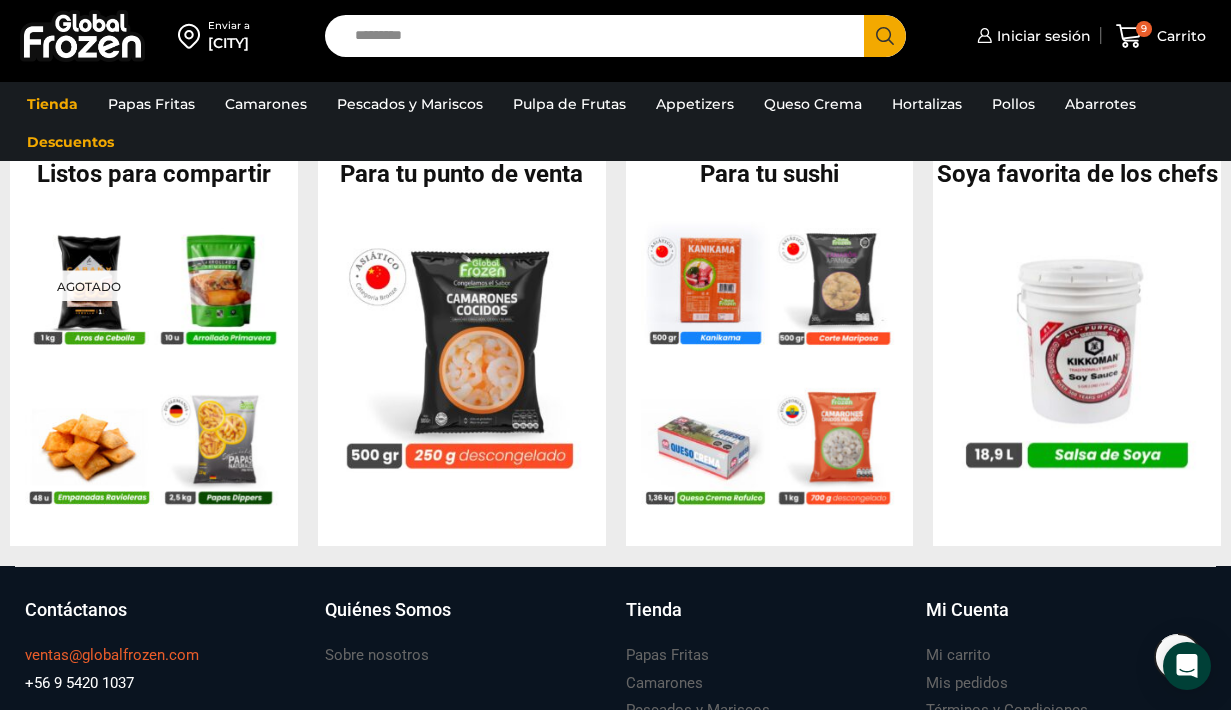 click on "+56 9 5420 1037" at bounding box center (165, 683) 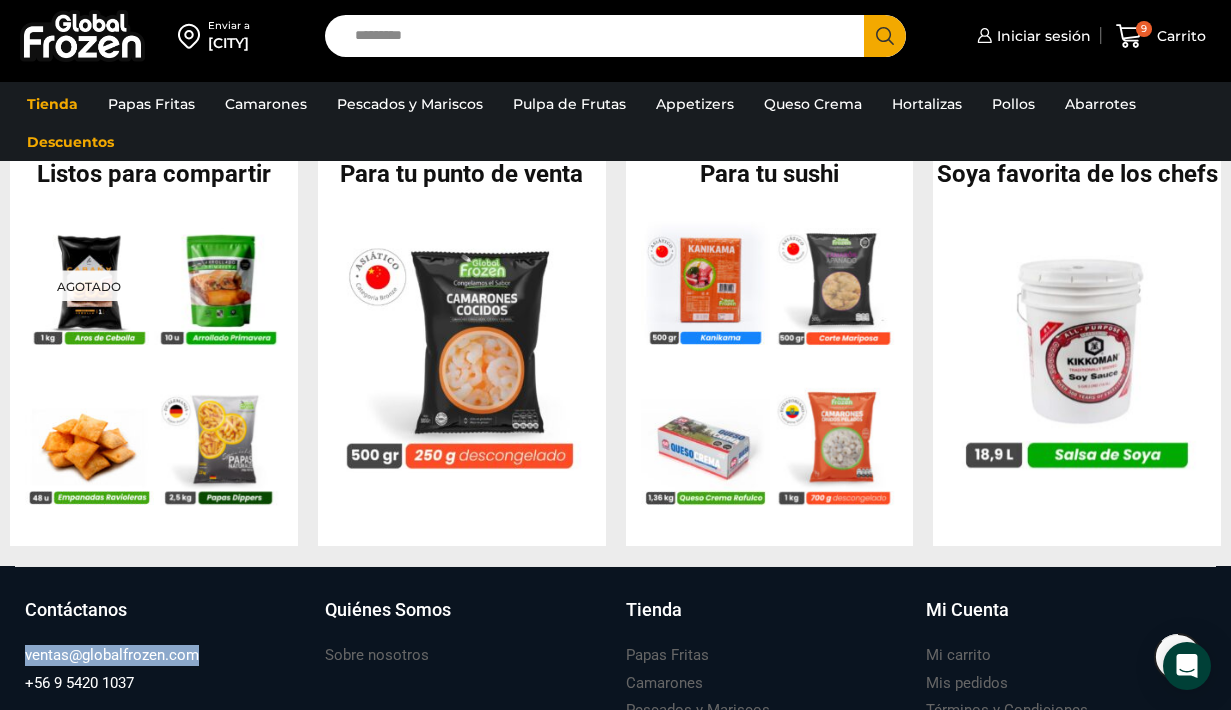 drag, startPoint x: 221, startPoint y: 665, endPoint x: 14, endPoint y: 640, distance: 208.5042 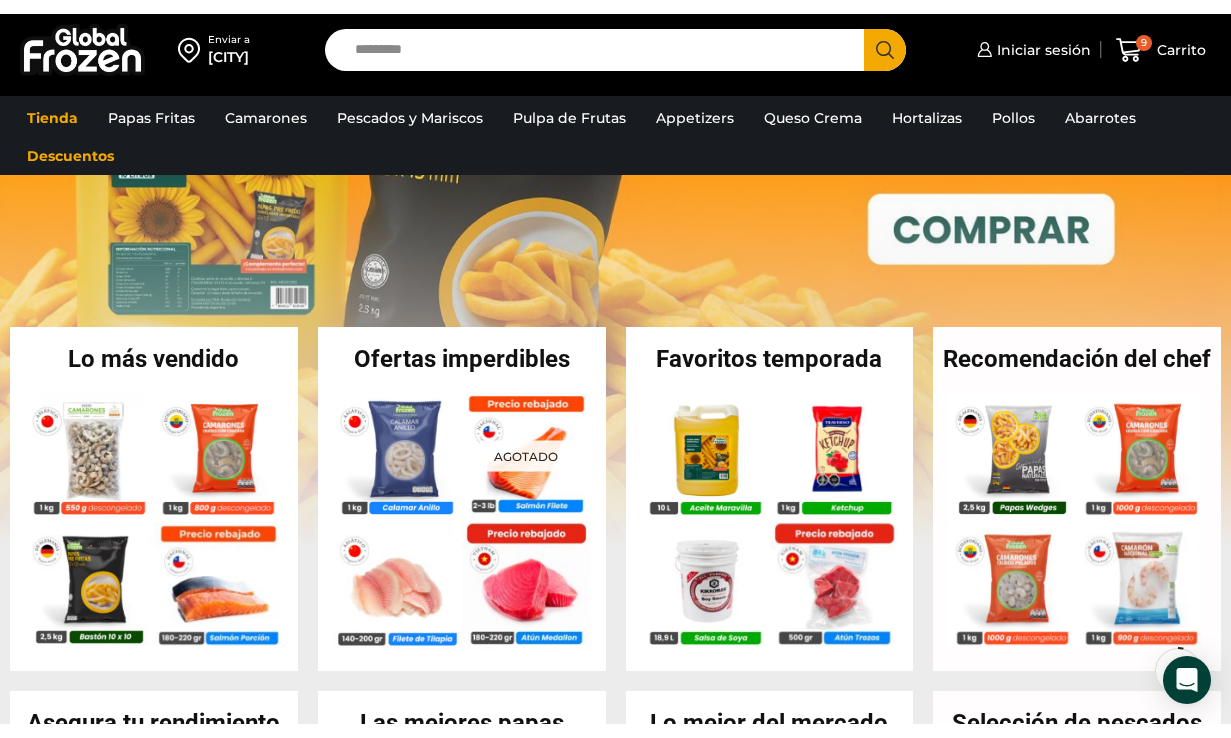 scroll, scrollTop: 284, scrollLeft: 0, axis: vertical 